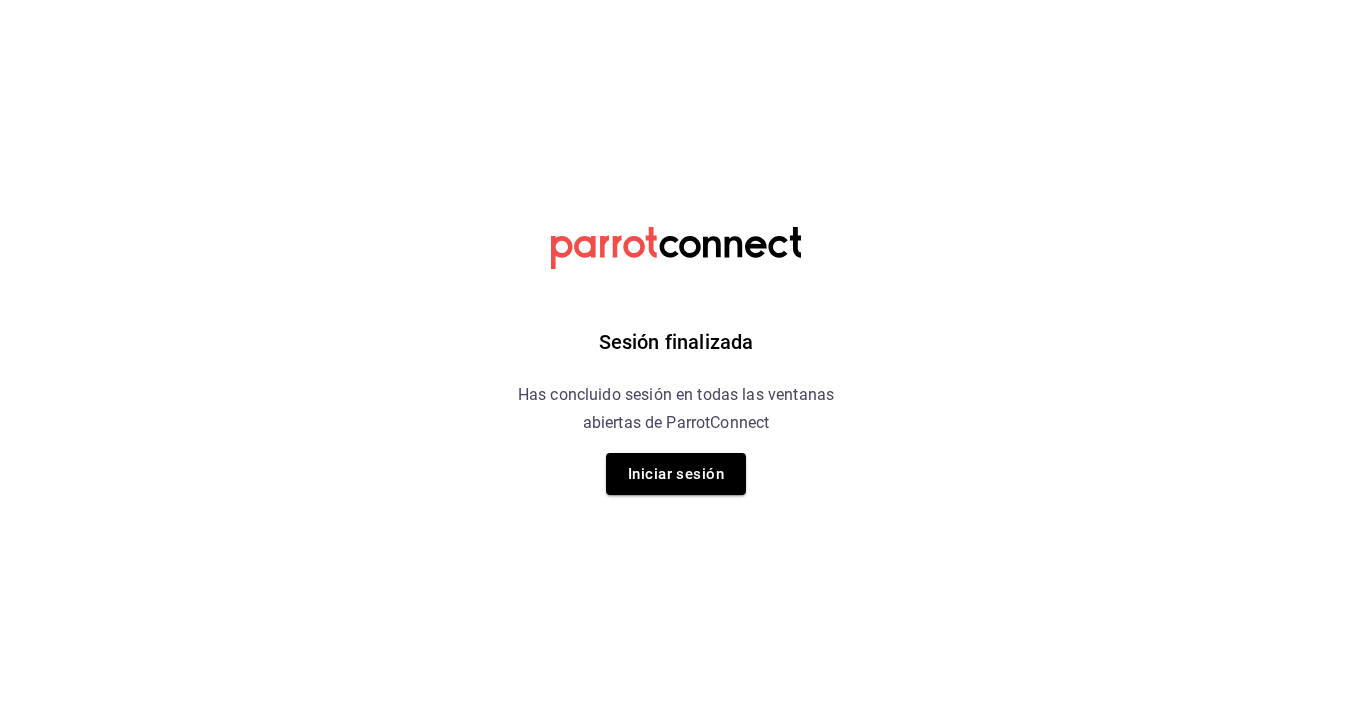 scroll, scrollTop: 0, scrollLeft: 0, axis: both 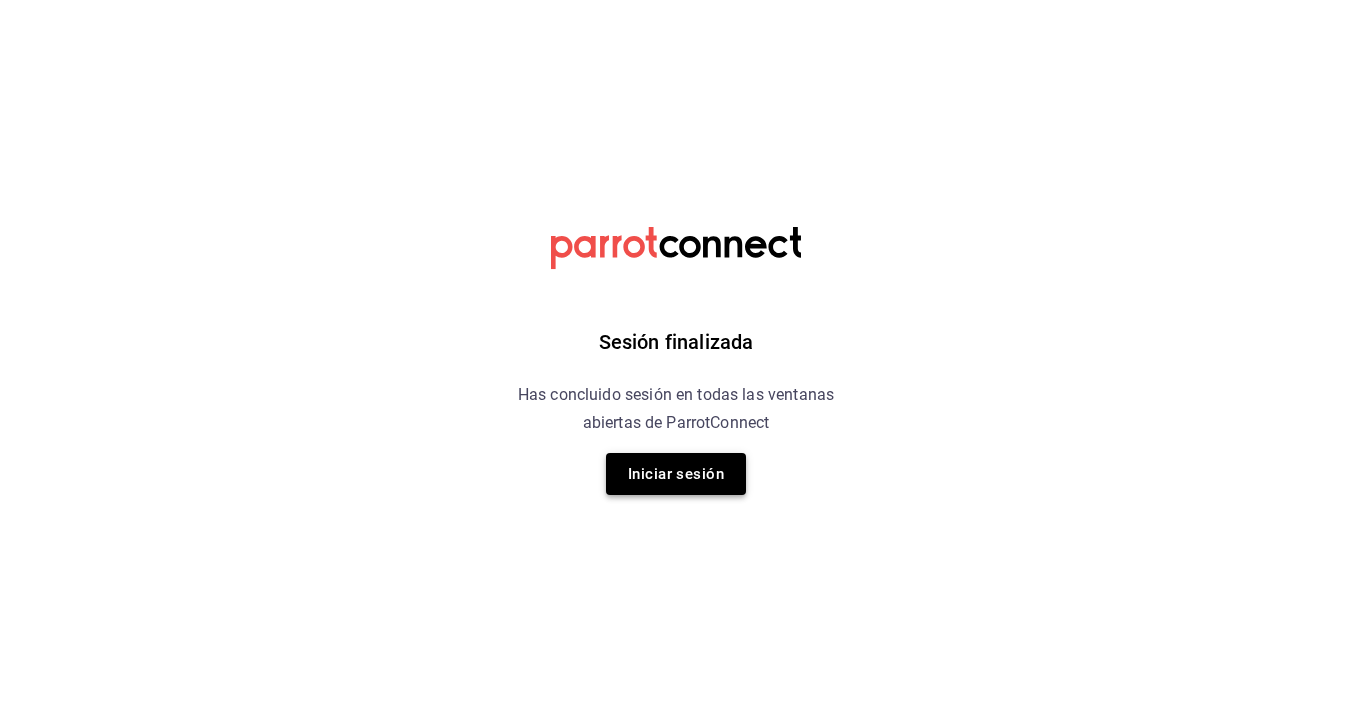 click on "Iniciar sesión" at bounding box center (676, 474) 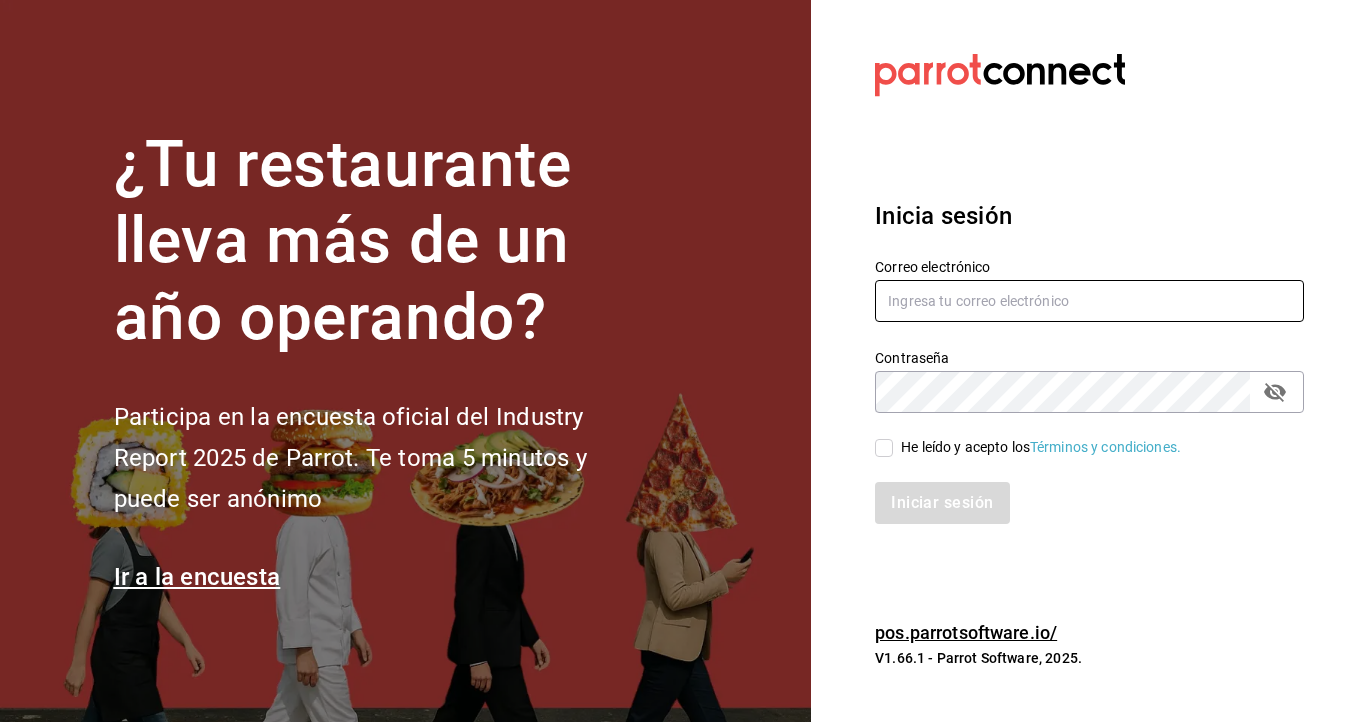 click at bounding box center (1089, 301) 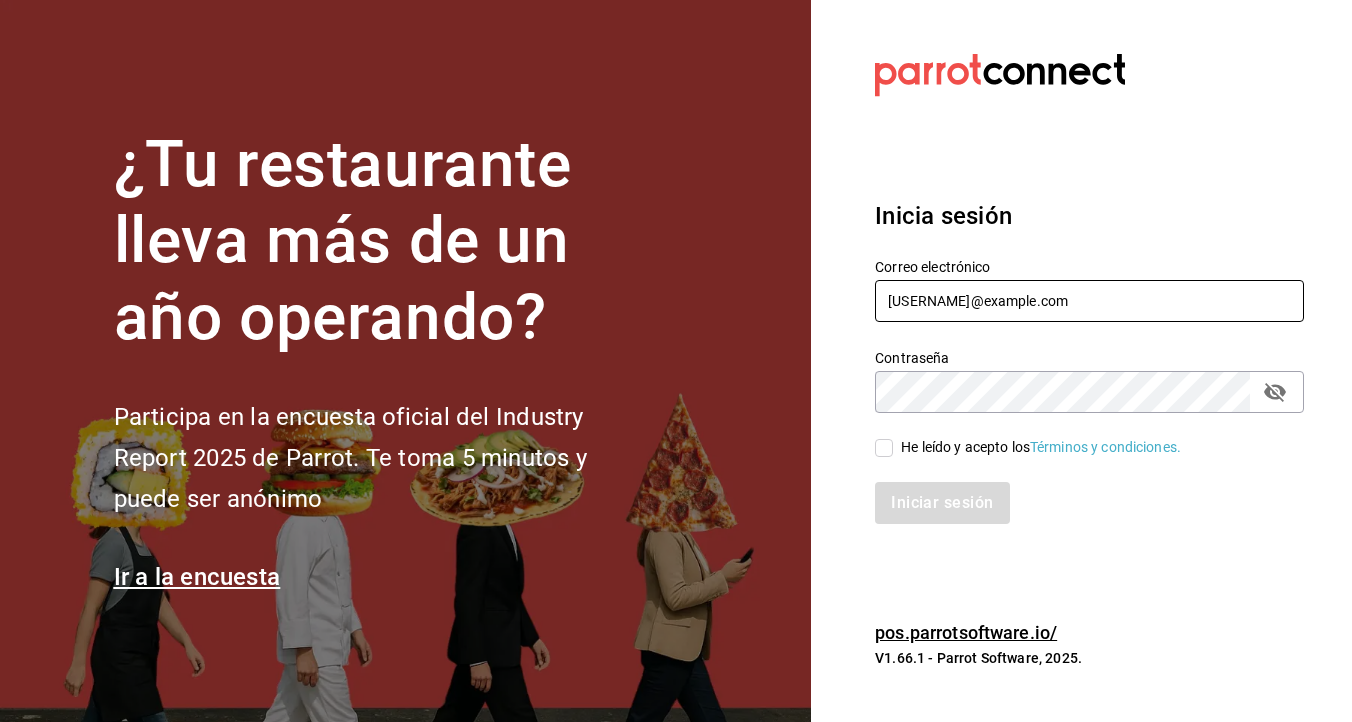 type on "colebrachocdp@gmail.com" 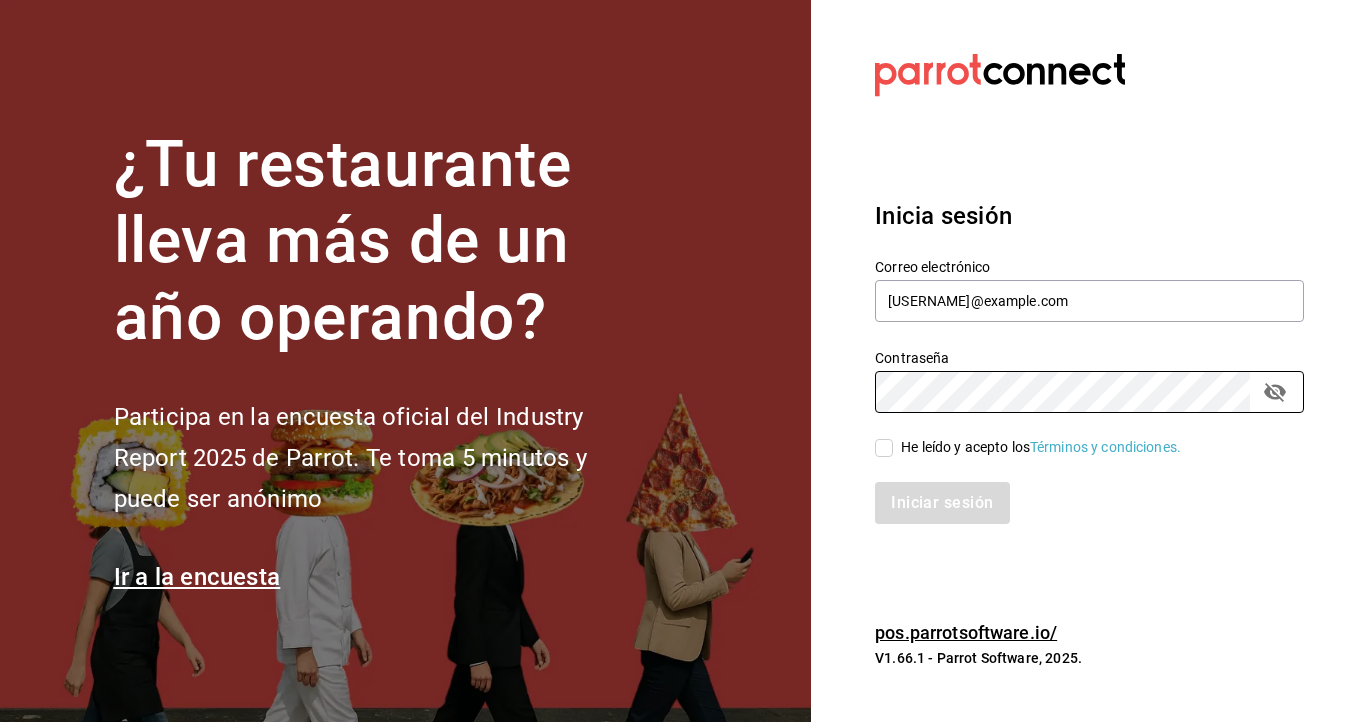 click on "He leído y acepto los  Términos y condiciones." at bounding box center [884, 448] 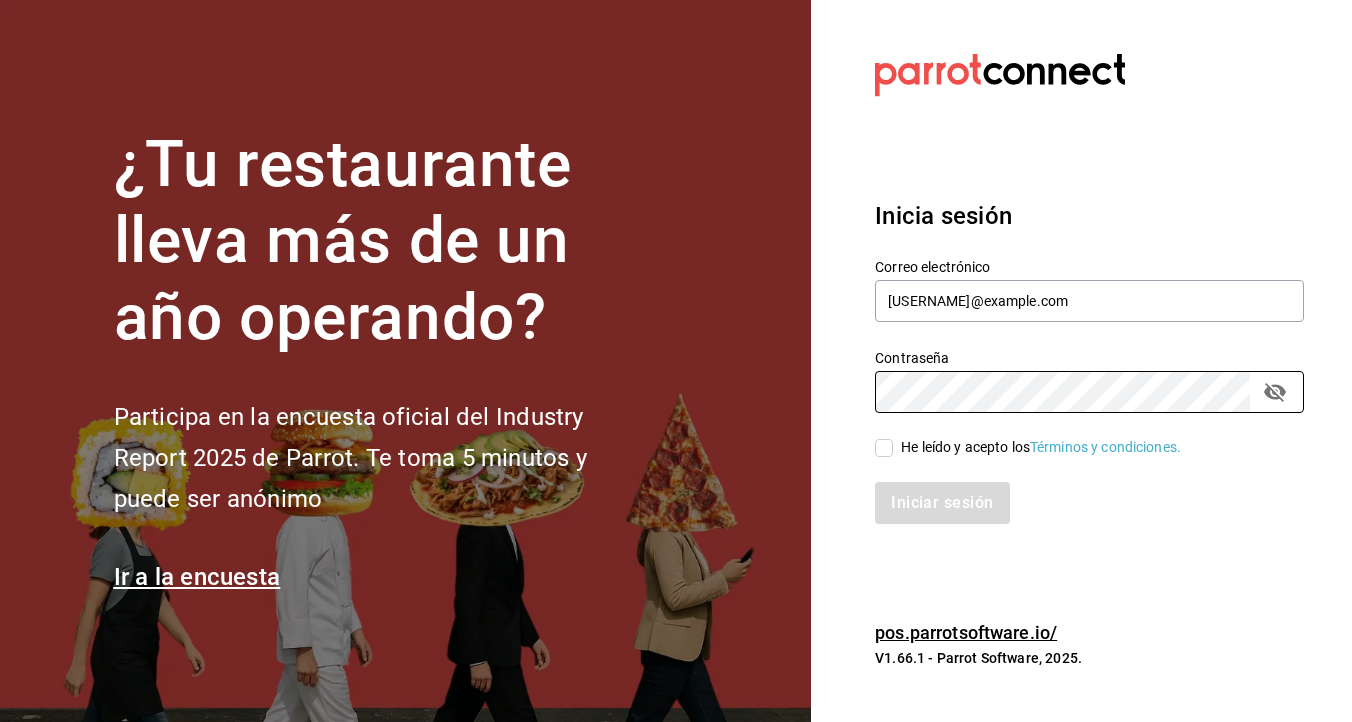 checkbox on "true" 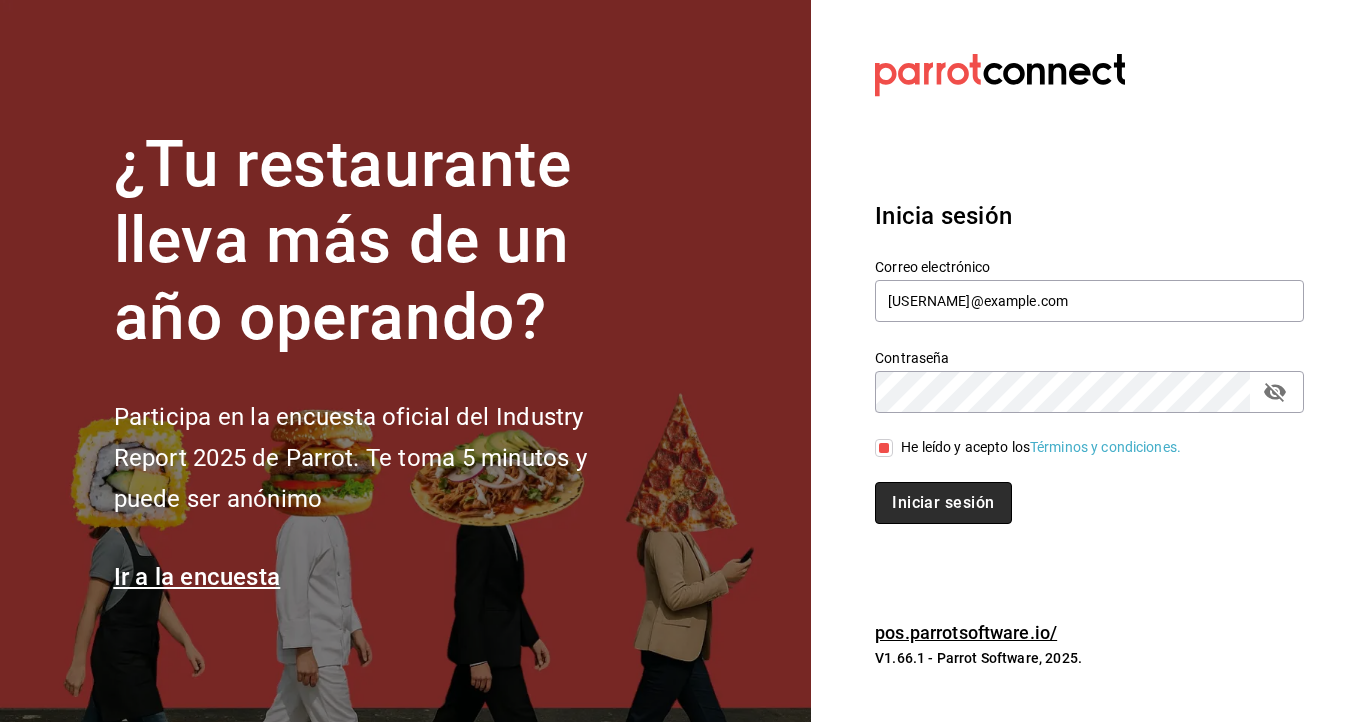 click on "Iniciar sesión" at bounding box center (943, 503) 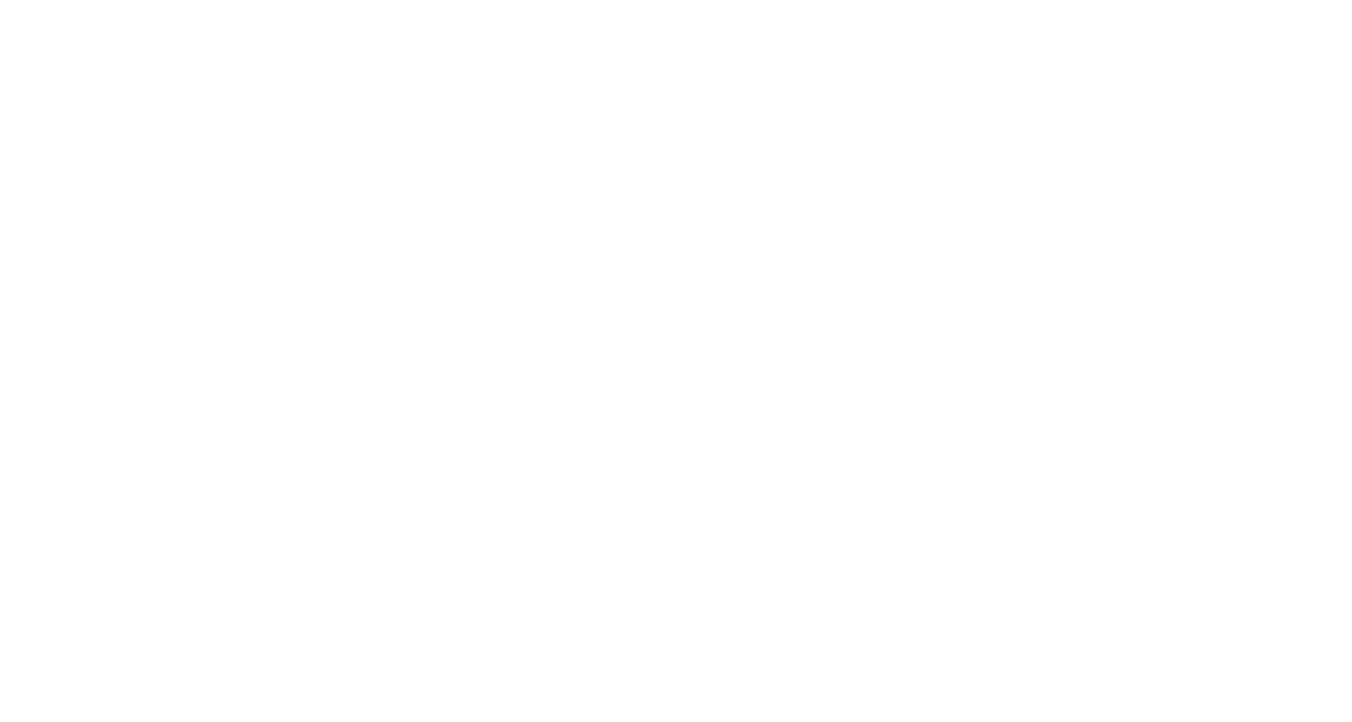 scroll, scrollTop: 0, scrollLeft: 0, axis: both 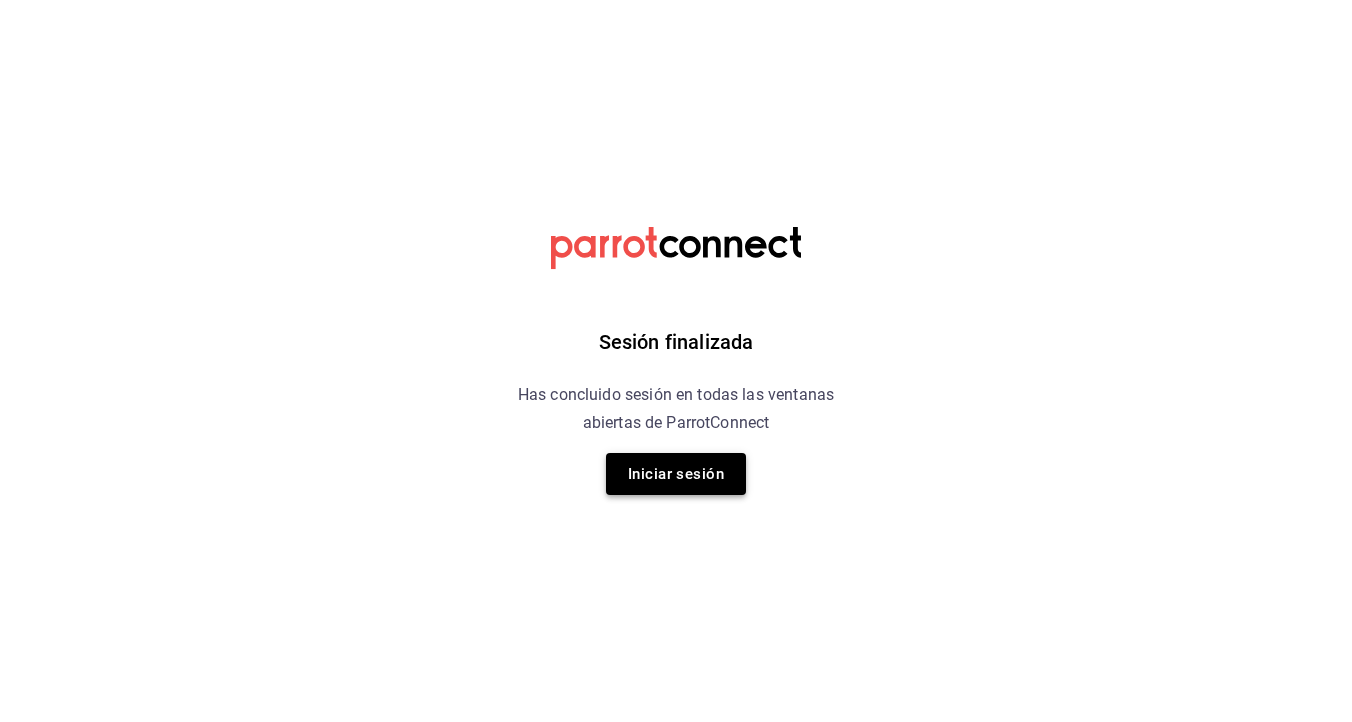 click on "Iniciar sesión" at bounding box center [676, 474] 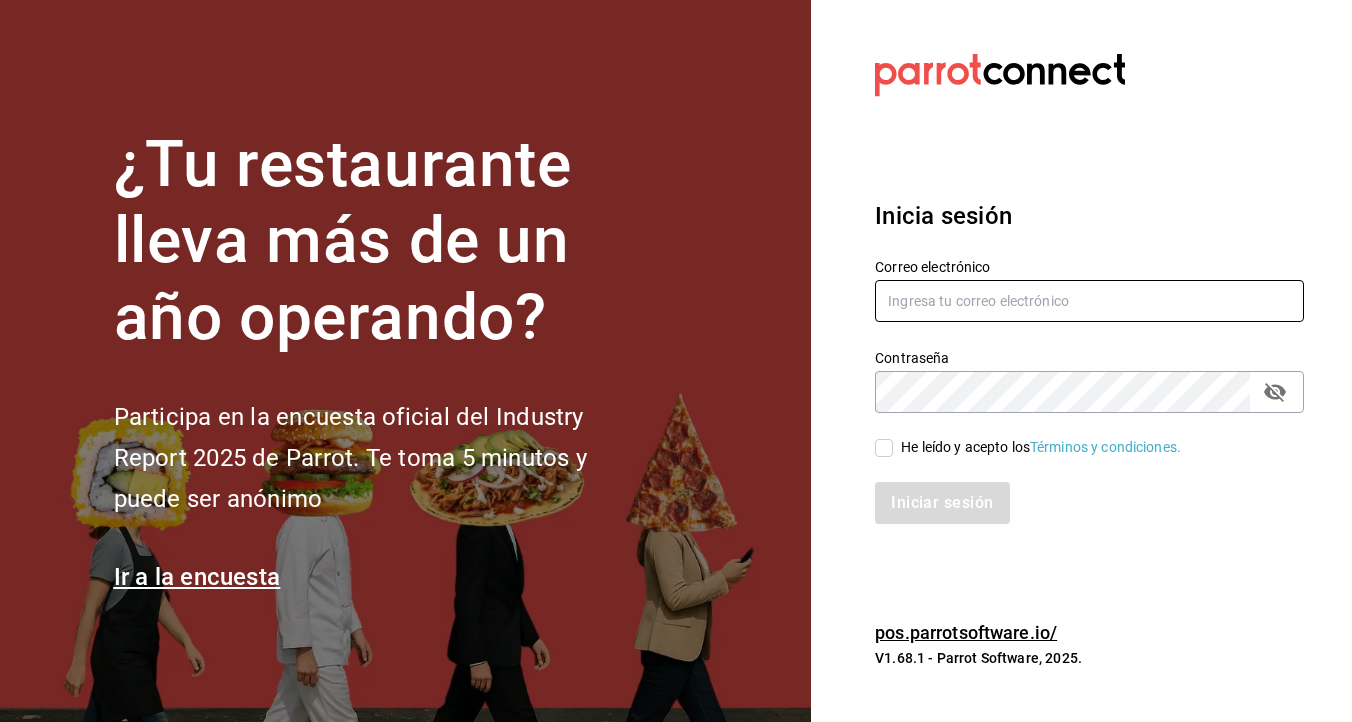 click at bounding box center (1089, 301) 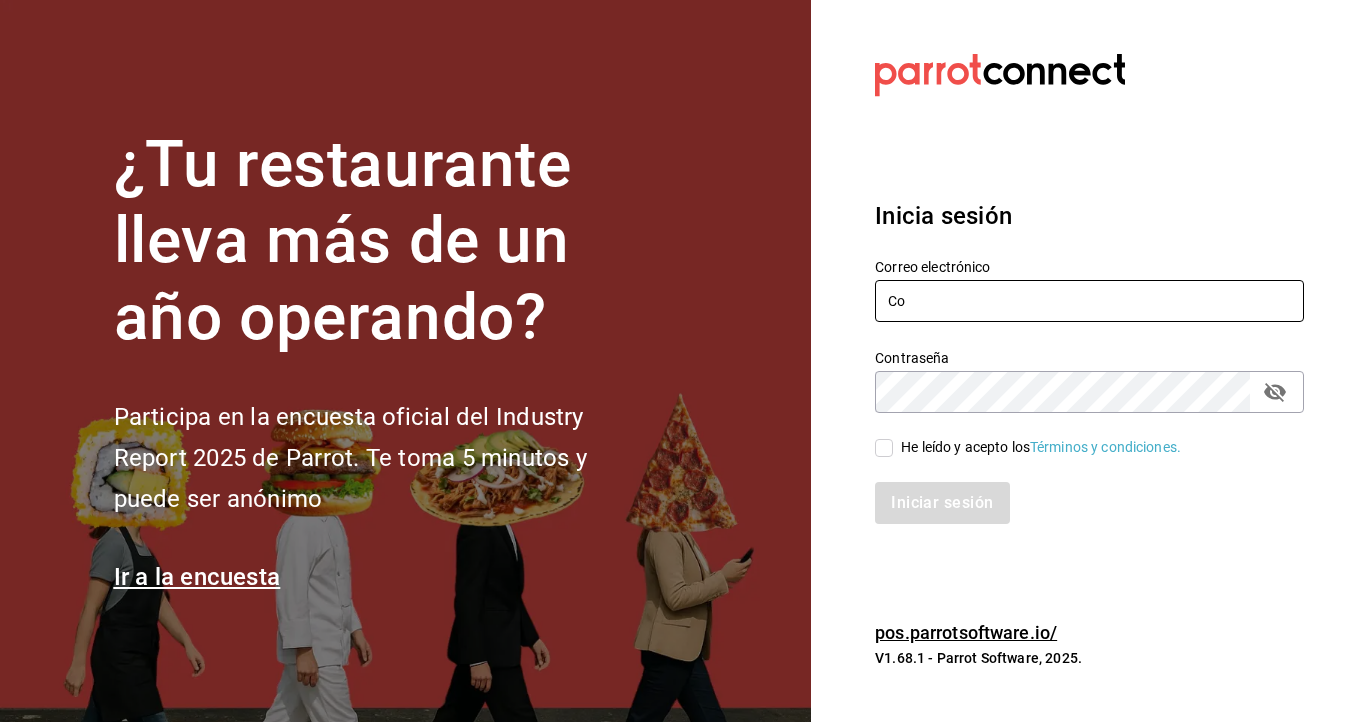 type on "C" 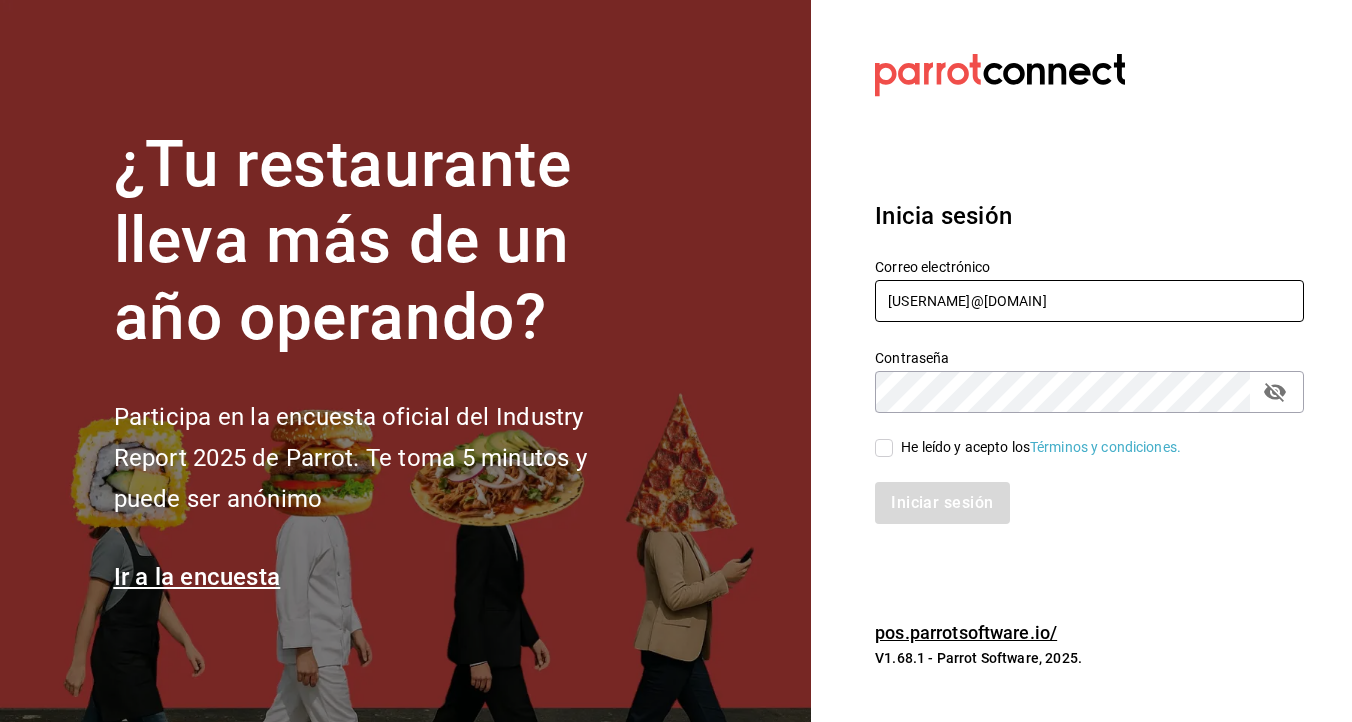 type on "colebrachocdp@gmail.com" 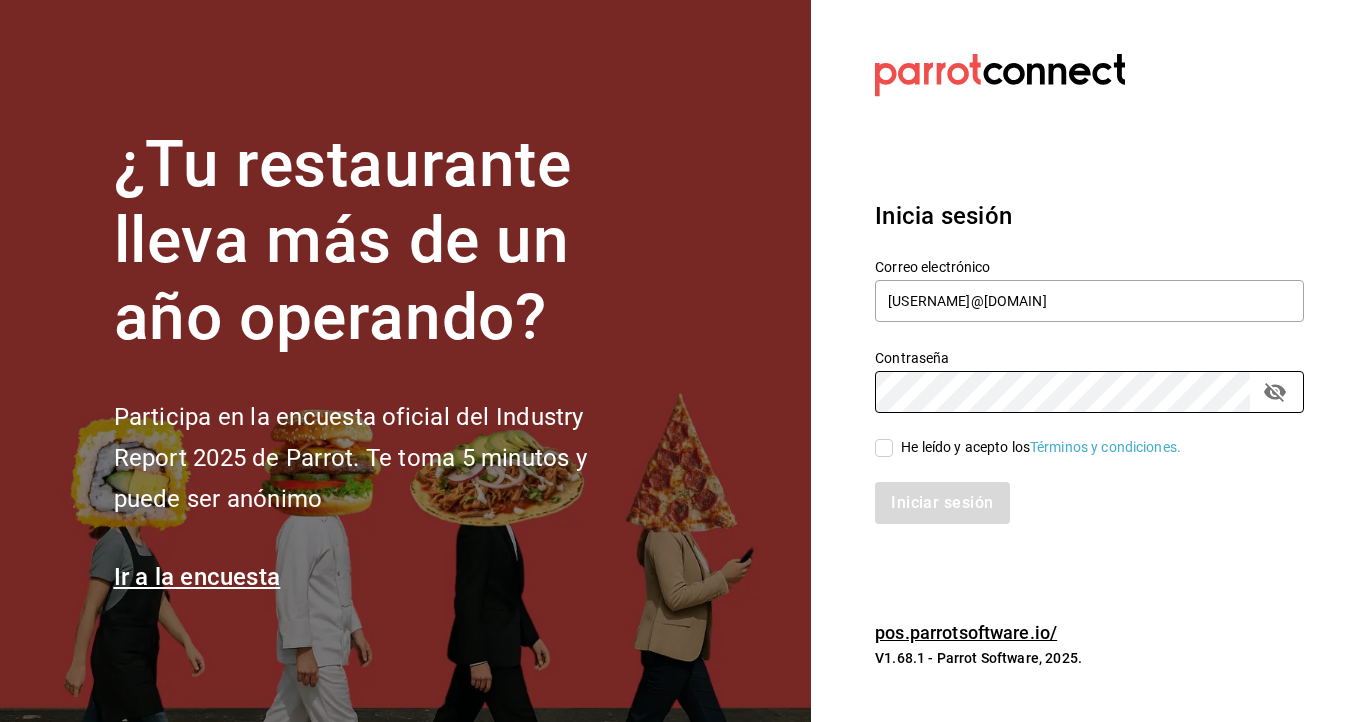 click on "He leído y acepto los  Términos y condiciones." at bounding box center (884, 448) 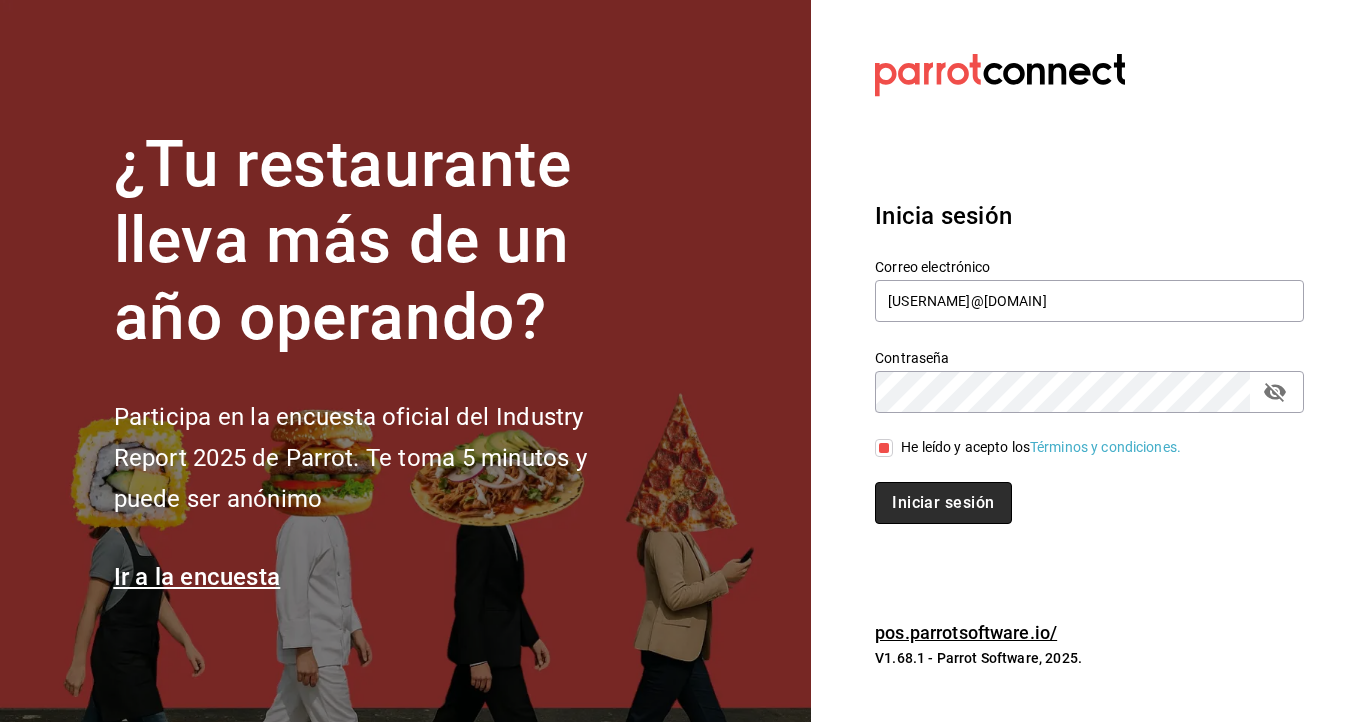 click on "Iniciar sesión" at bounding box center (943, 503) 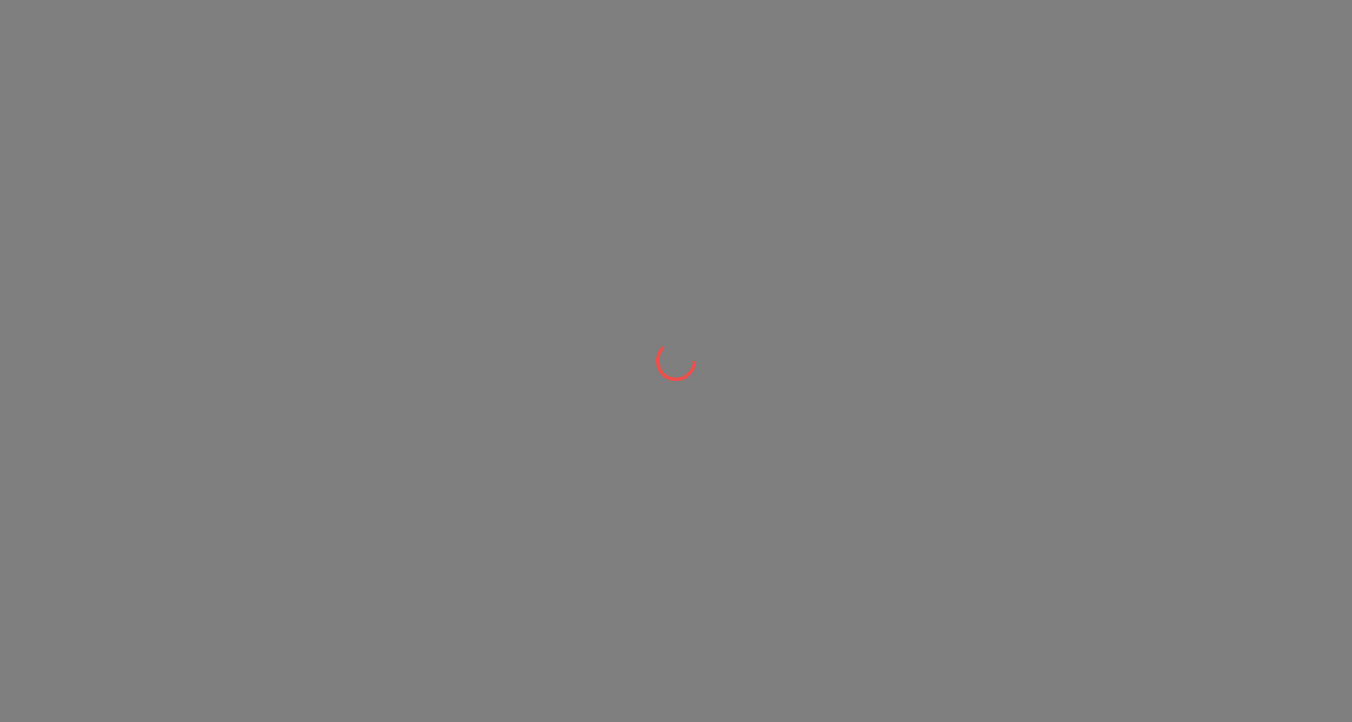 scroll, scrollTop: 0, scrollLeft: 0, axis: both 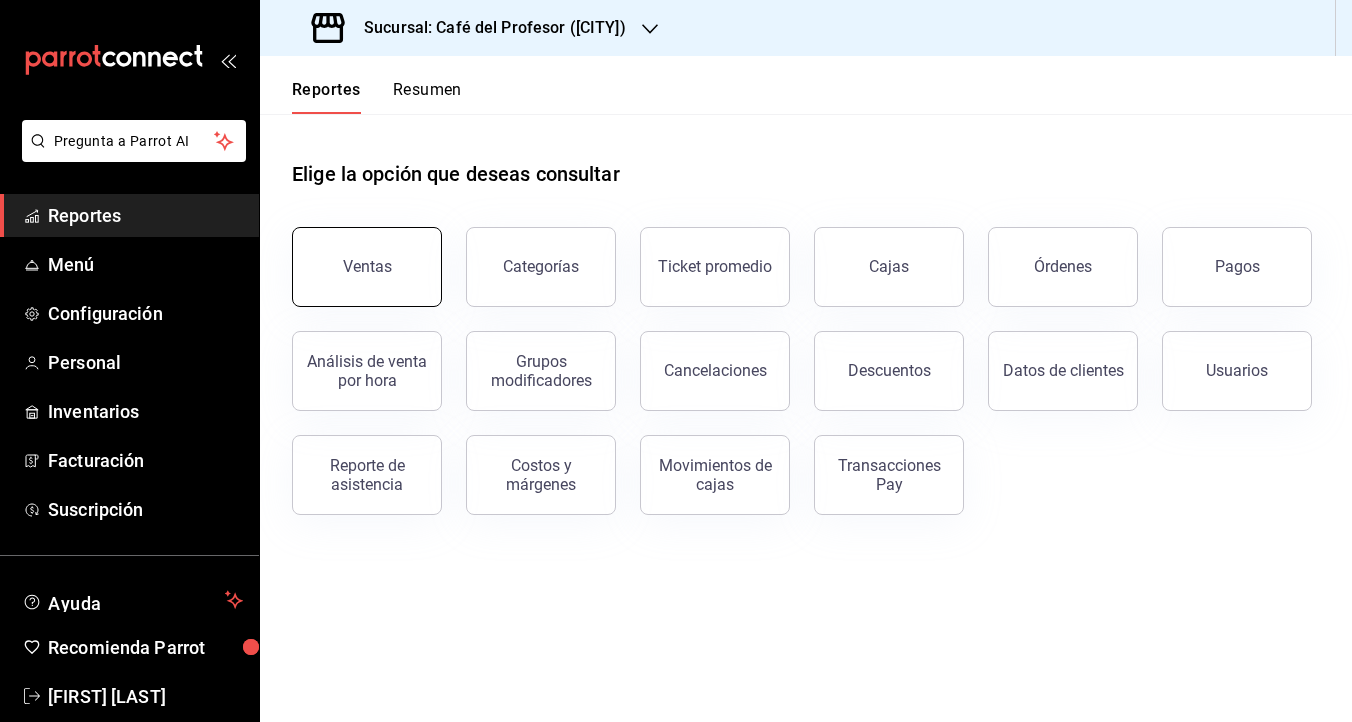 click on "Ventas" at bounding box center [367, 267] 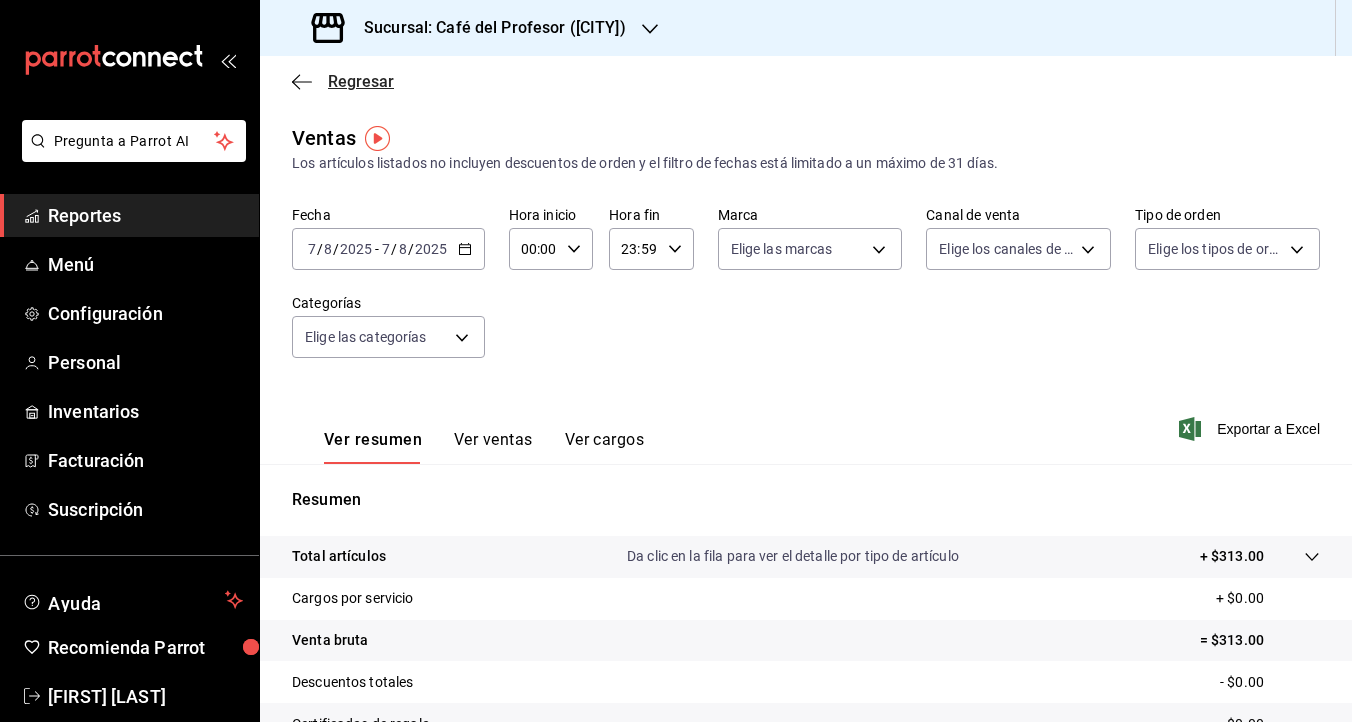 click on "Regresar" at bounding box center [343, 81] 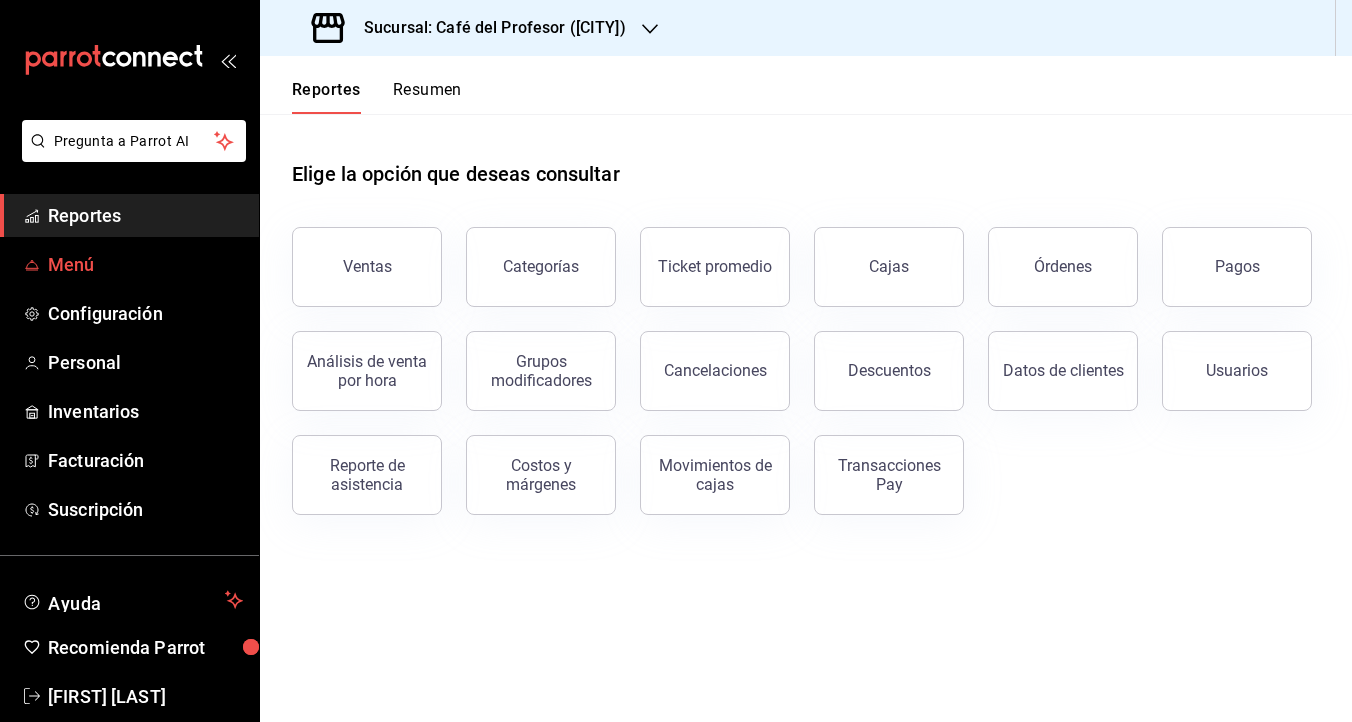 click on "Menú" at bounding box center [145, 264] 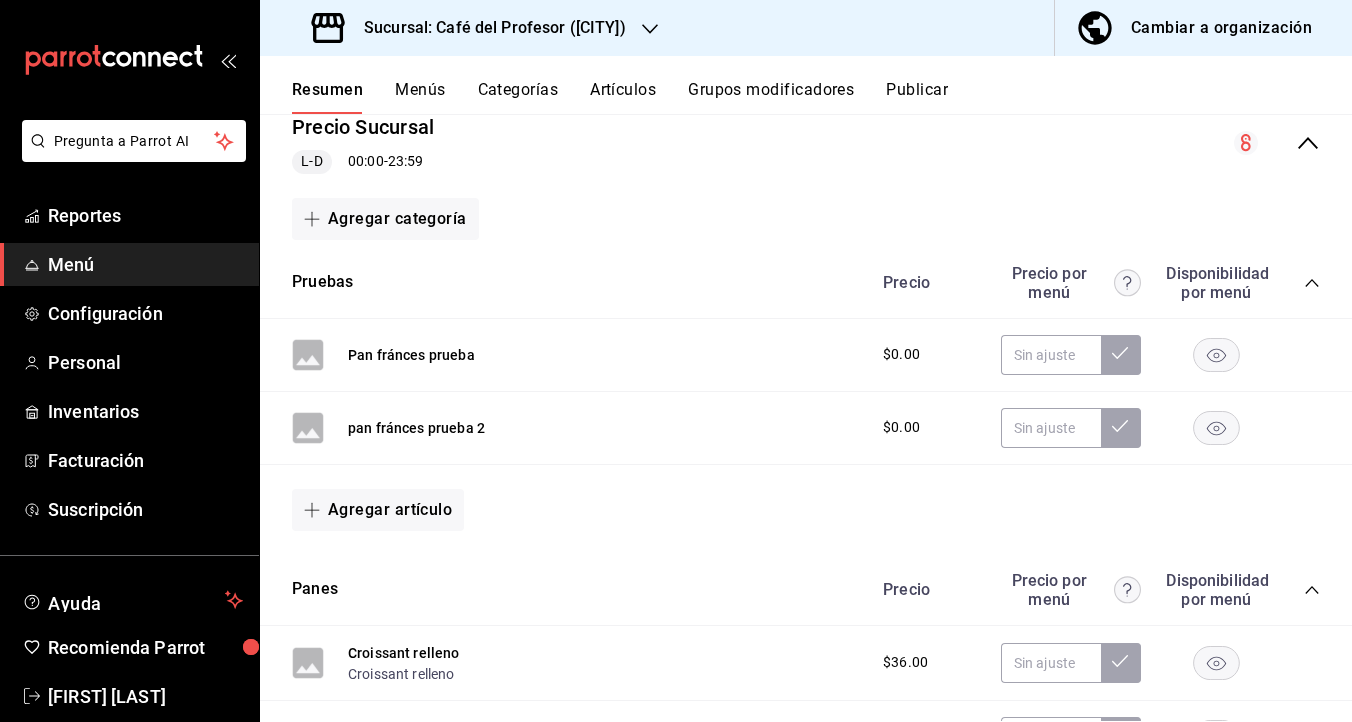 scroll, scrollTop: 0, scrollLeft: 0, axis: both 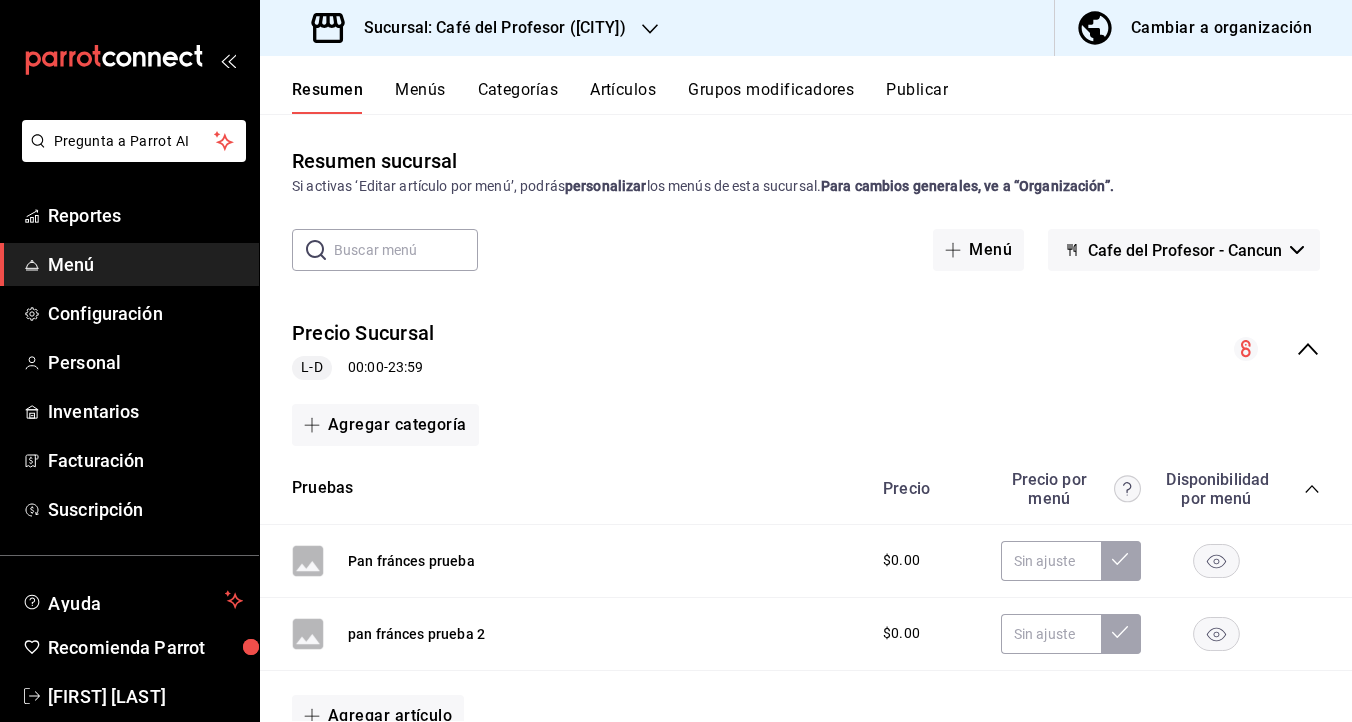click 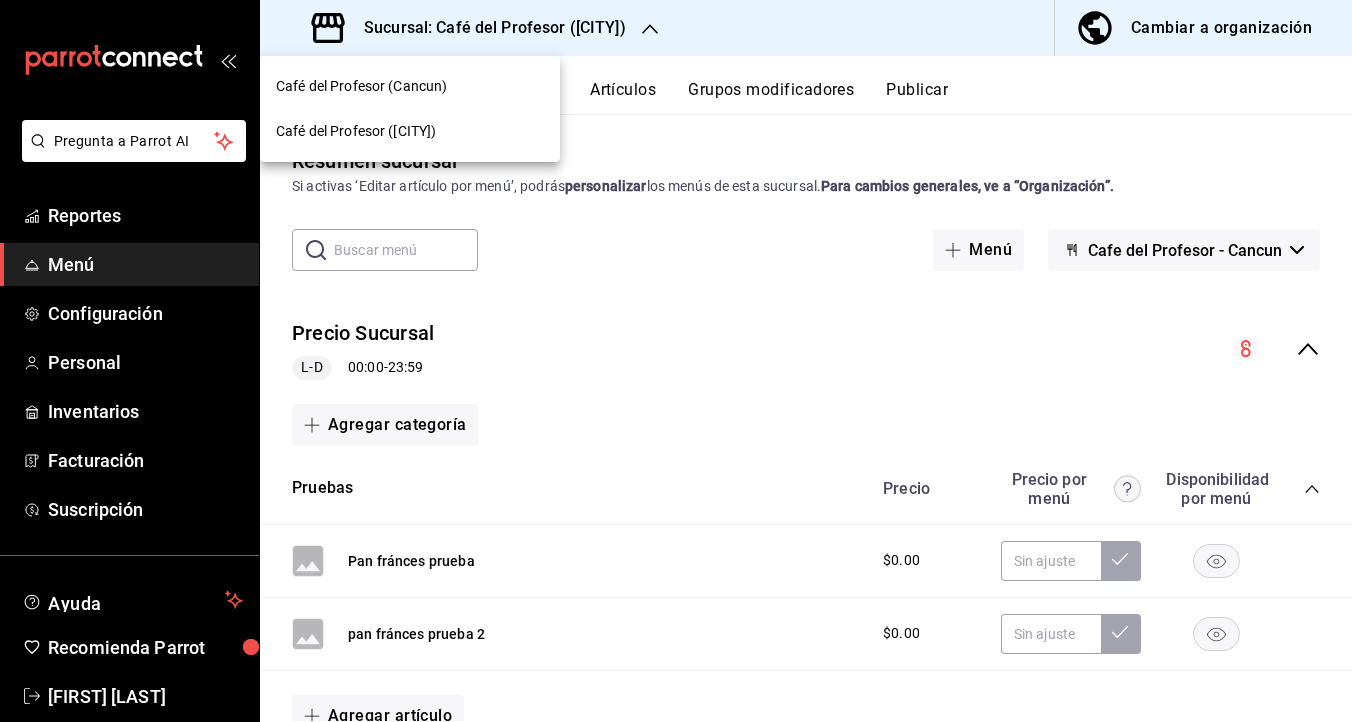 click on "Café del Profesor ([CITY])" at bounding box center [410, 131] 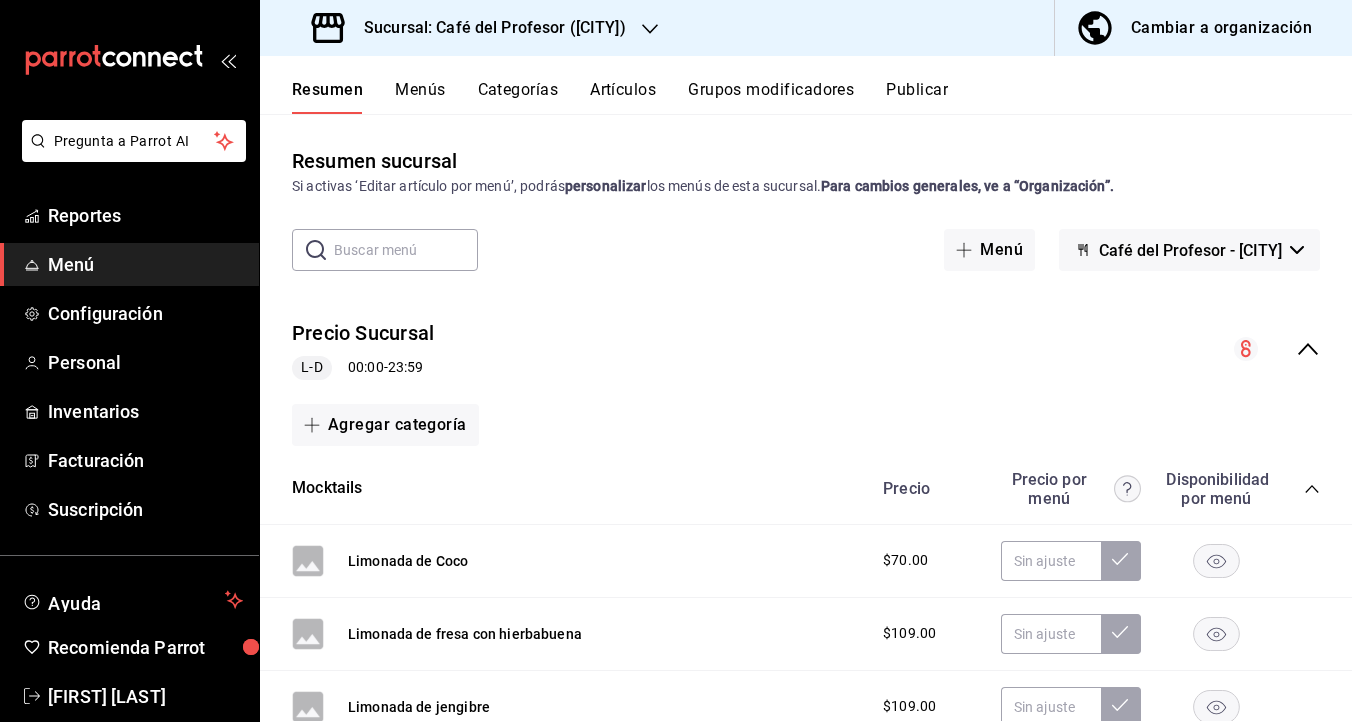 click on "Artículos" at bounding box center [623, 97] 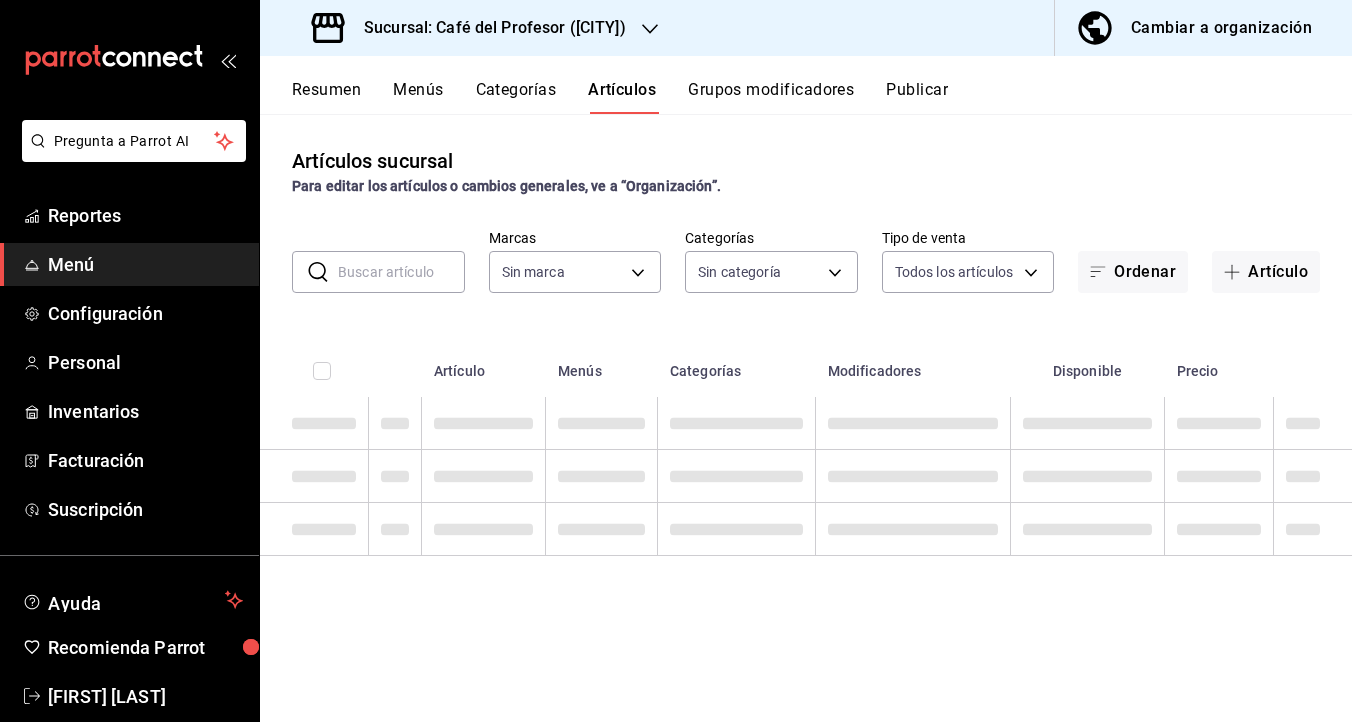 type on "[UUID]" 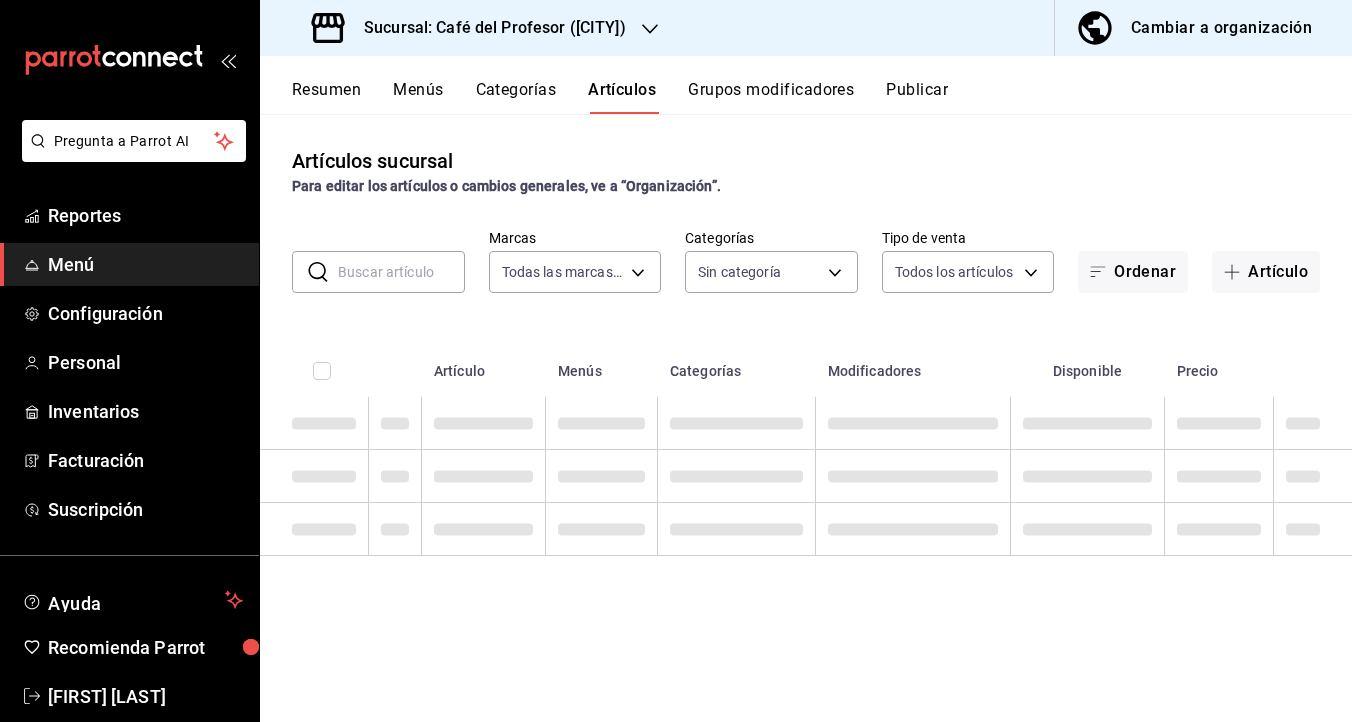type on "287941b6-0598-490c-9fb6-63fb84a2c712,be1aaab9-5d27-4a8f-bb00-7802963417c0,4d75f2ef-23e5-42eb-ab6f-e8676a5e310e,d305af8b-c01f-461f-abe2-c0e82f5334ee,0bcc8fee-800e-453b-9284-1bf1be50f510,e4b1fcef-853a-4e9d-8519-1020a3b8af62,81319382-3149-46a2-aa64-334438d854f4,43ebf264-99c7-4184-bb93-8fbd366d835e,26404cb9-75b8-4245-a162-5844f252ad8f,4e368ec5-2bd3-4c00-860d-78f60d77d024,4de3f1fd-a34a-4740-b0b2-e0338a46271e,fd0d645d-7f25-4124-834d-48cc8faf6b65,47f37728-8cdc-4dab-b52b-69794905330c,3c97d168-292d-4b03-94f5-005cb9287efb,df67c5d8-11fc-492f-acde-c04499b2f76b,9352f27a-e54c-4303-b903-6b3d123fa10e,241bdf42-12dc-49c3-a211-3ca85d083ada,47e96a62-28cd-48e7-b747-3d3b33d6154a,b99d93c2-f6e8-4b7d-8aa5-dfd35fc75e58,f76e647f-92e5-4eee-bfe6-7905db36131b" 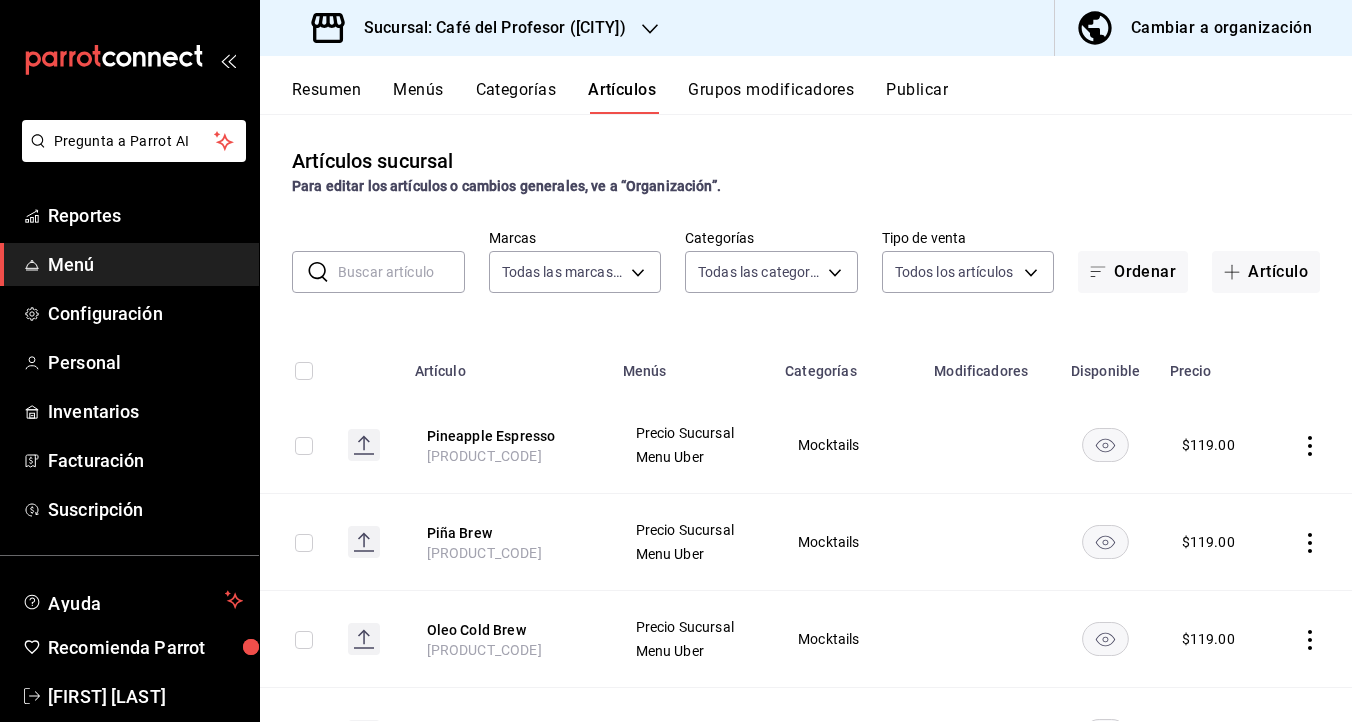 click at bounding box center [401, 272] 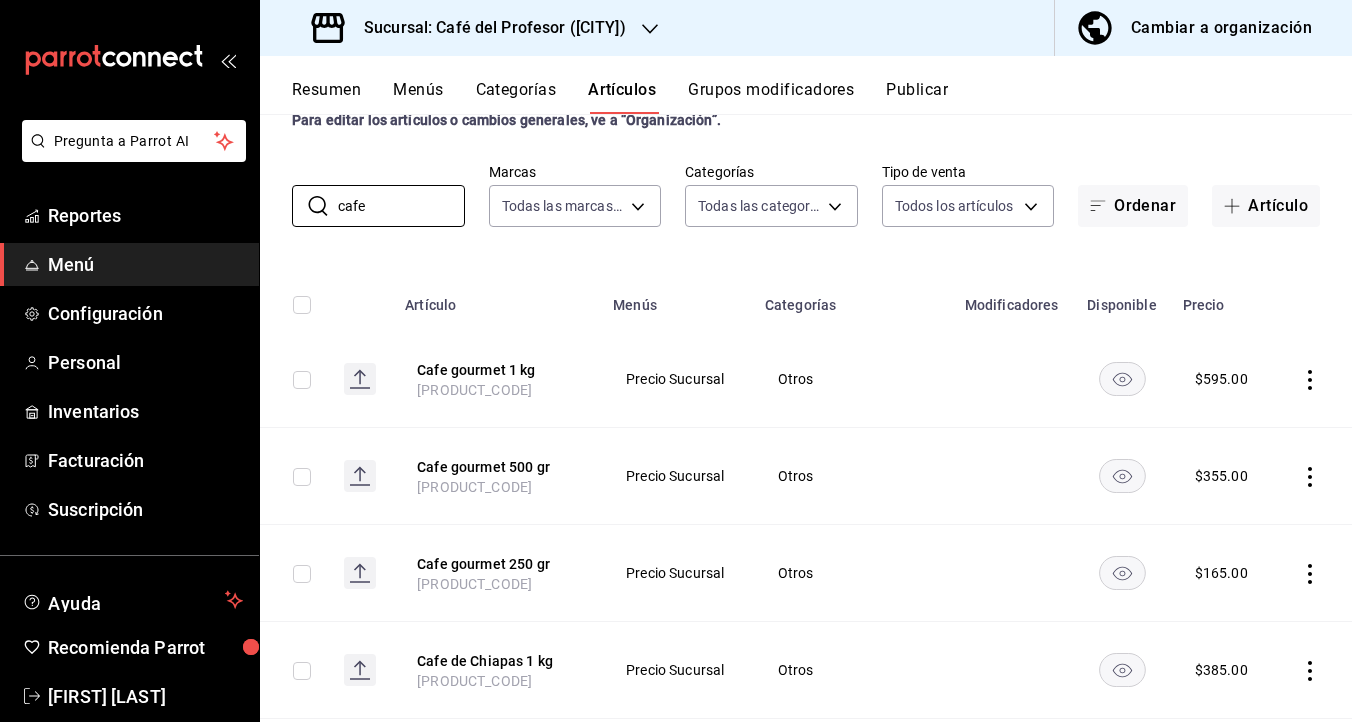 scroll, scrollTop: 0, scrollLeft: 0, axis: both 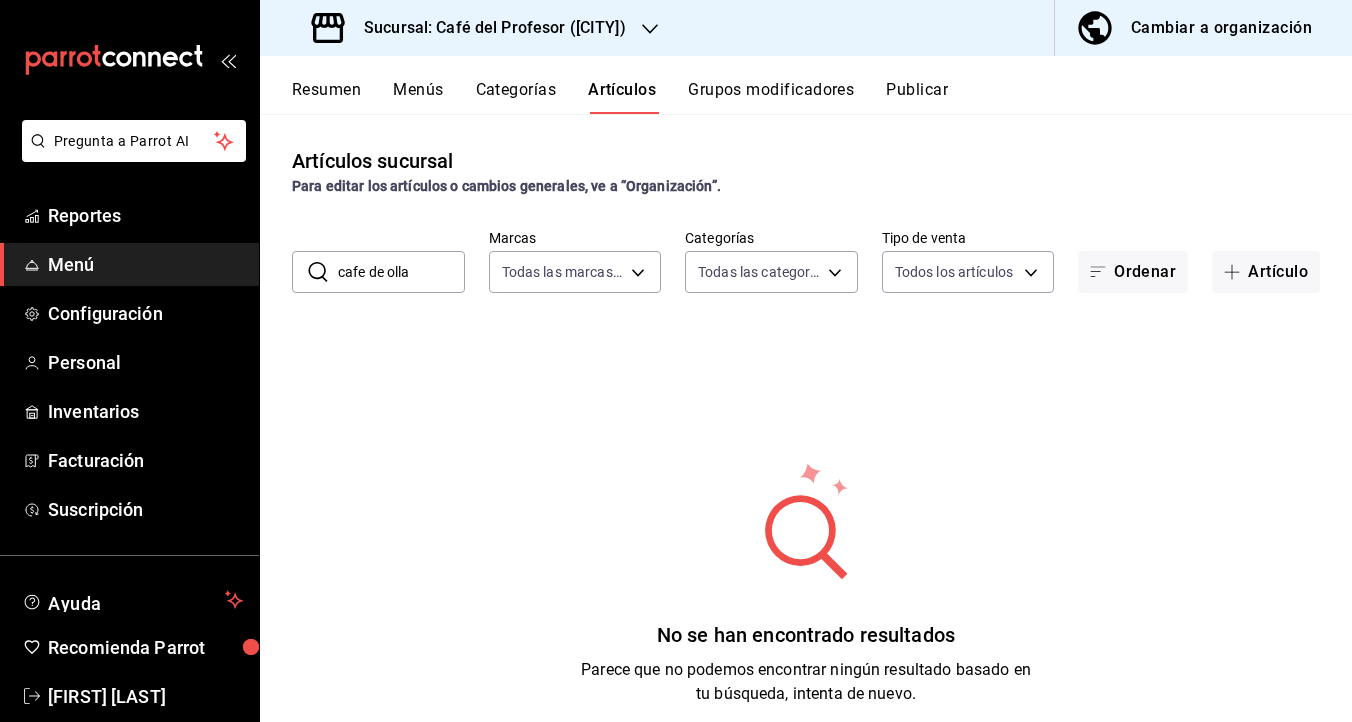 drag, startPoint x: 437, startPoint y: 278, endPoint x: 306, endPoint y: 277, distance: 131.00381 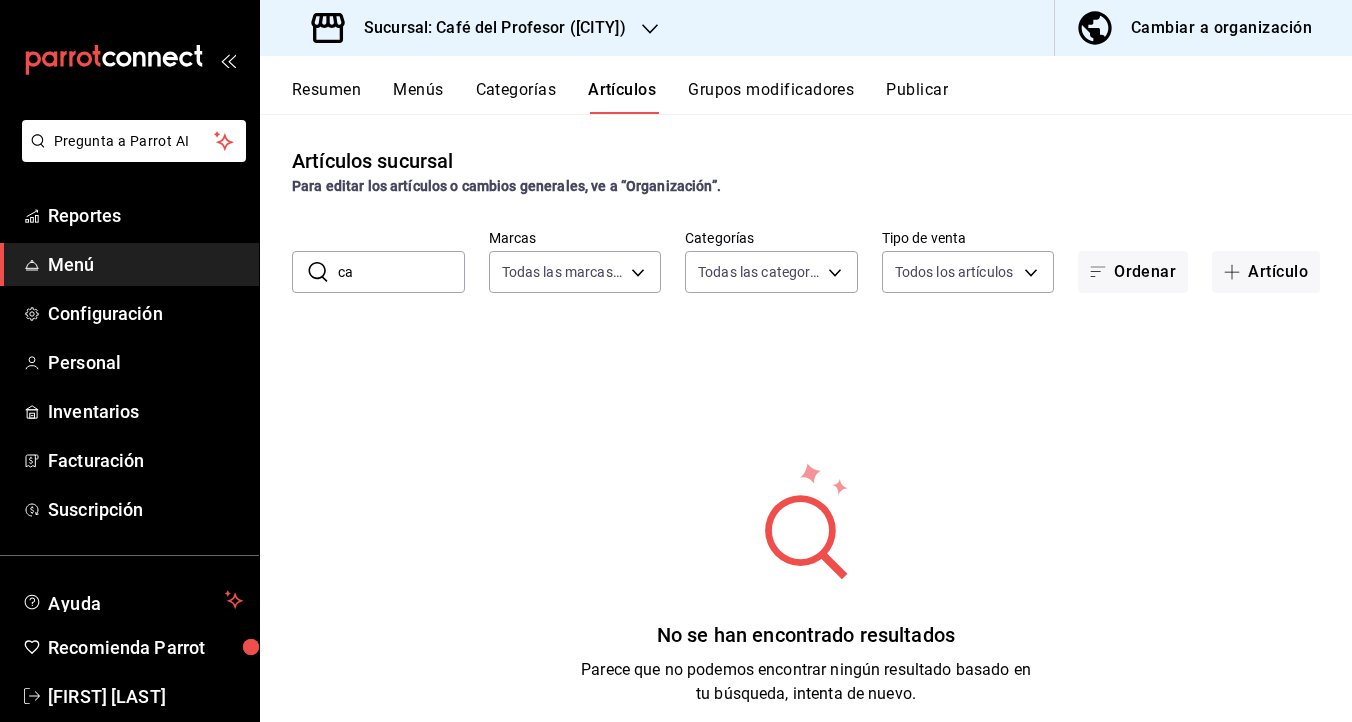 type on "c" 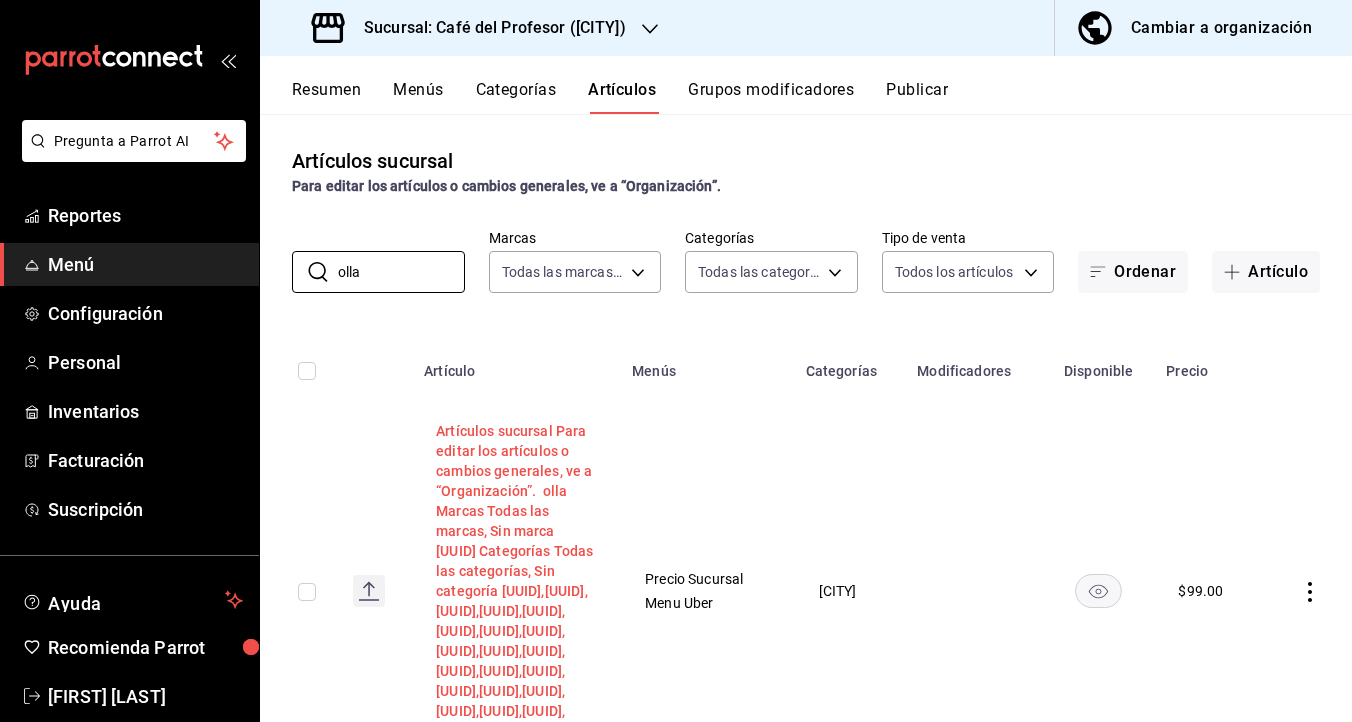 type on "olla" 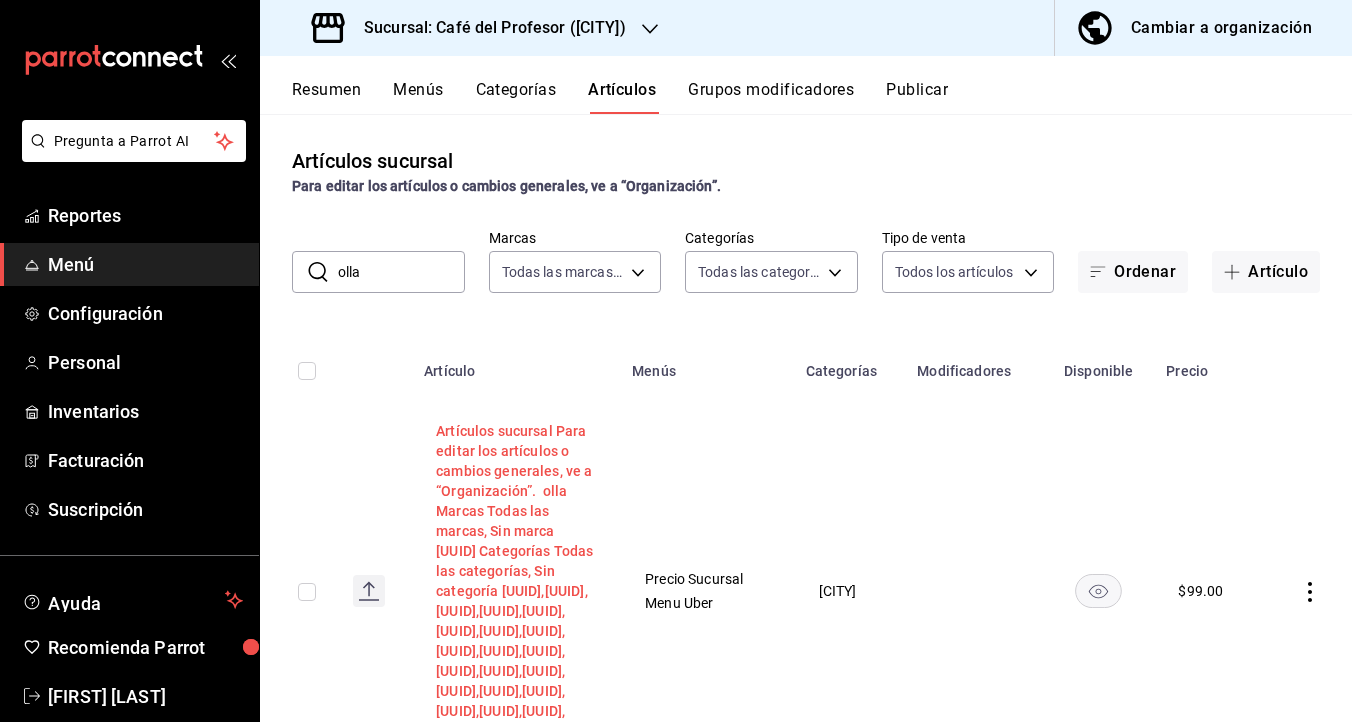 click on "Artículos sucursal Para editar los artículos o cambios generales, ve a “Organización”. ​ olla ​ Marcas Todas las marcas, Sin marca [UUID] Categorías Todas las categorías, Sin categoría [UUID],[UUID],[UUID],[UUID],[UUID],[UUID],[UUID],[UUID],[UUID],[UUID],[UUID],[UUID],[UUID],[UUID],[UUID],[UUID],[UUID],[UUID],[UUID],[UUID],[UUID] Menús $" at bounding box center (516, 581) 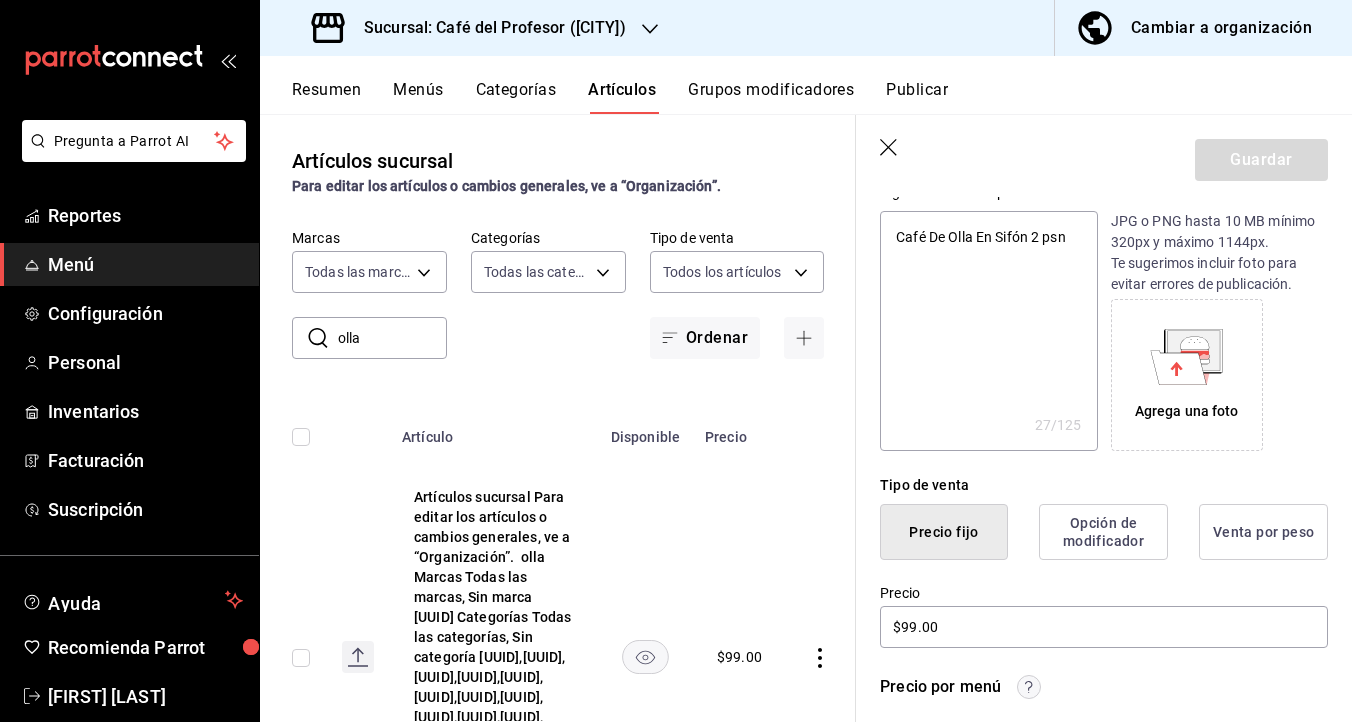 scroll, scrollTop: 218, scrollLeft: 0, axis: vertical 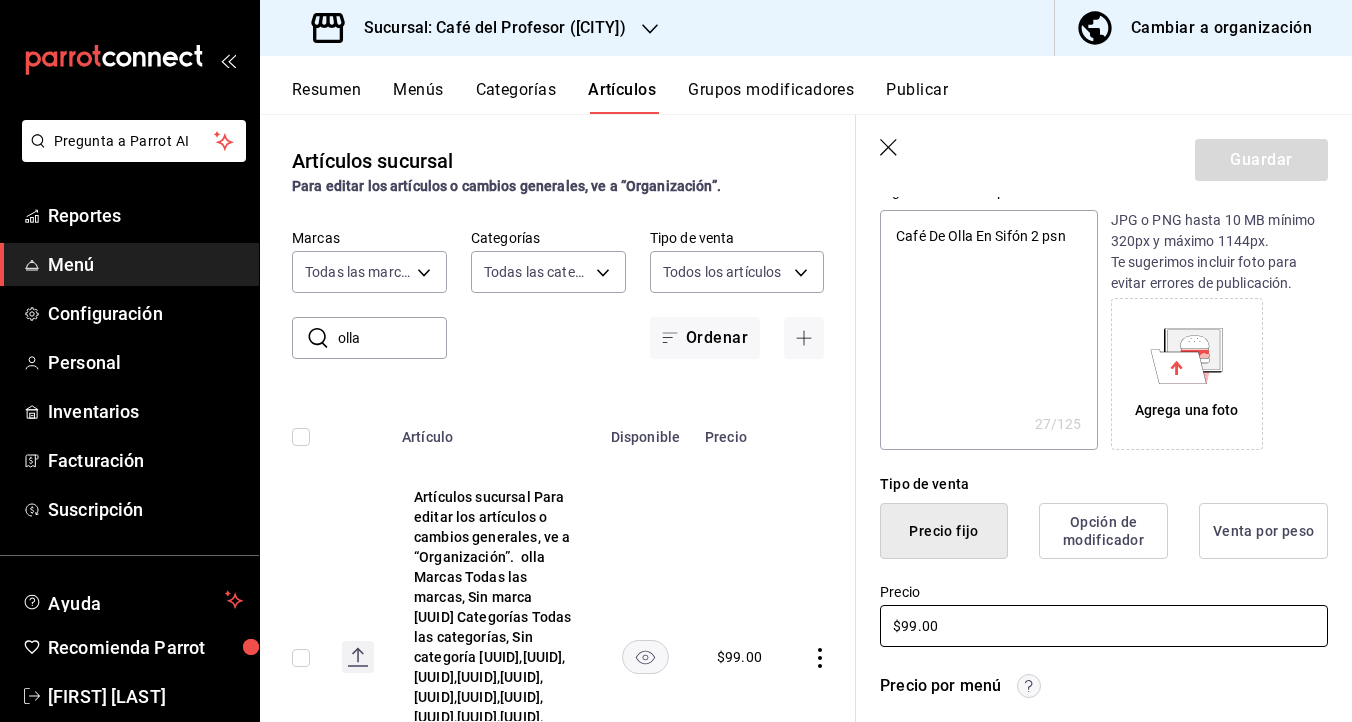 click on "$99.00" at bounding box center (1104, 626) 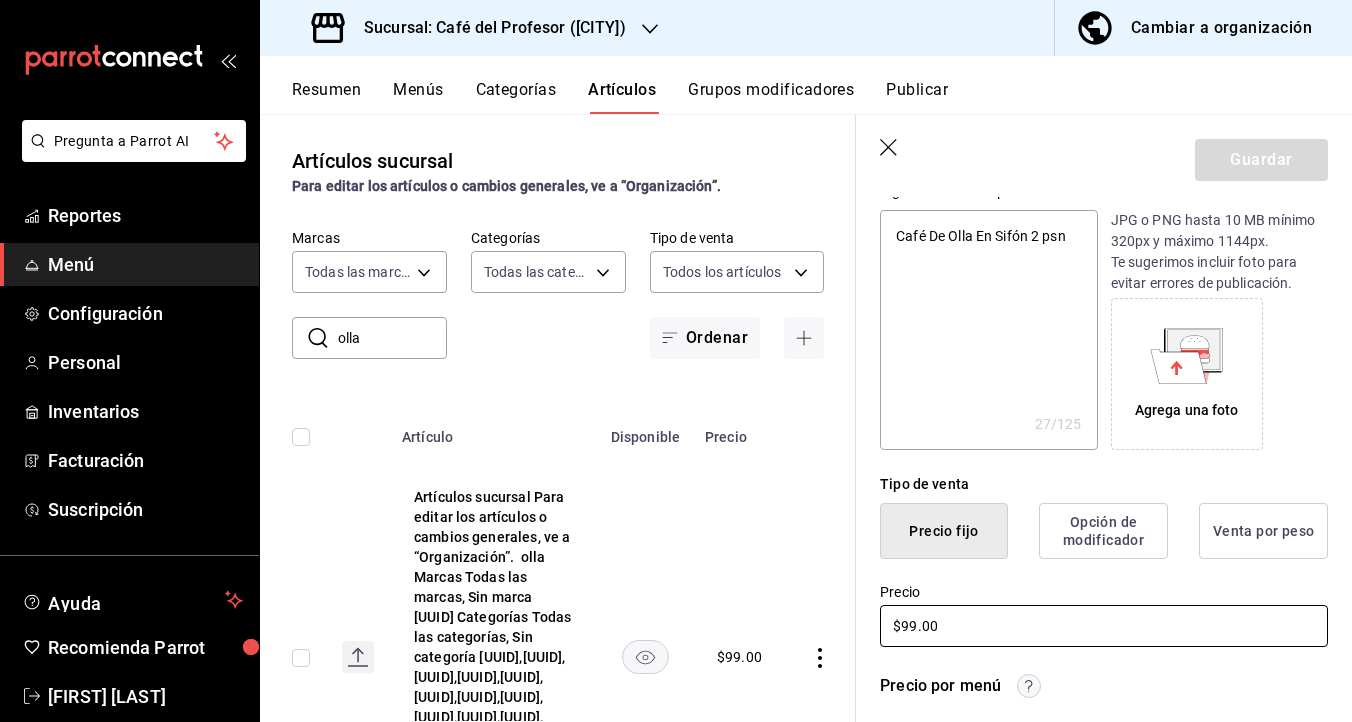 click on "$99.00" at bounding box center (1104, 626) 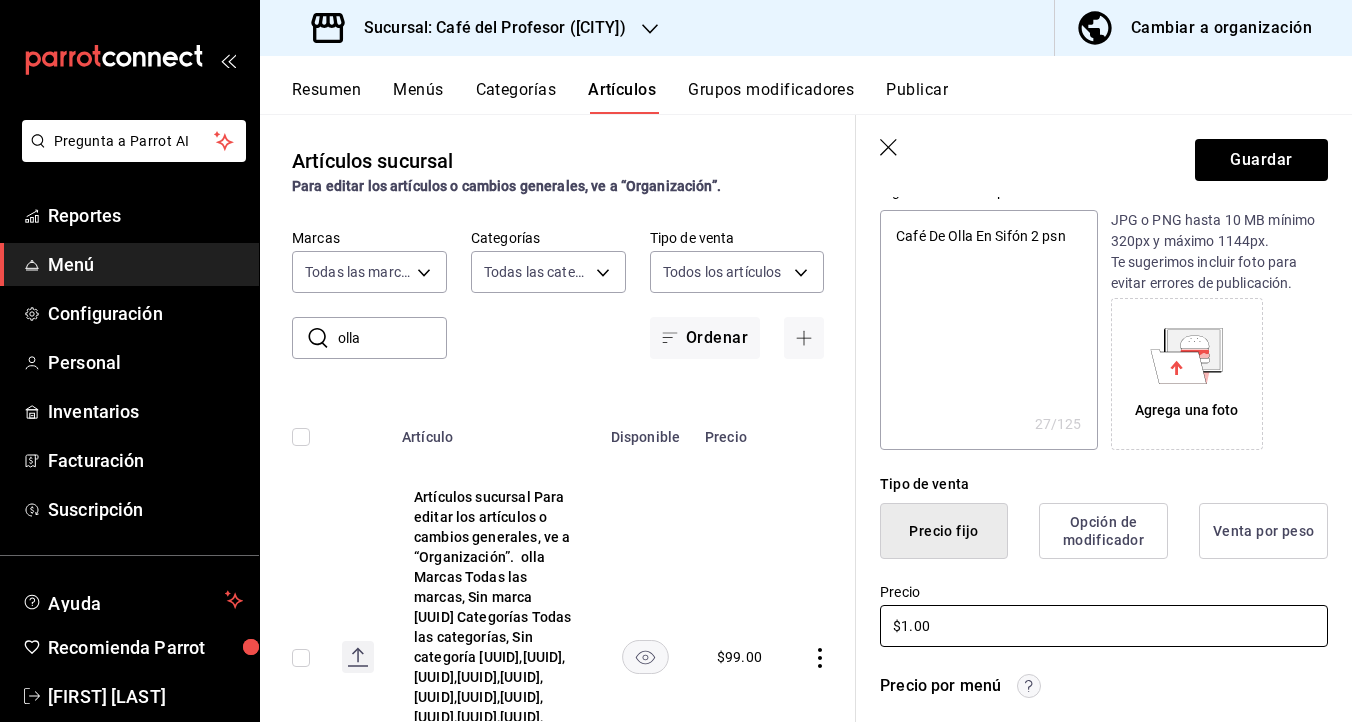 type on "x" 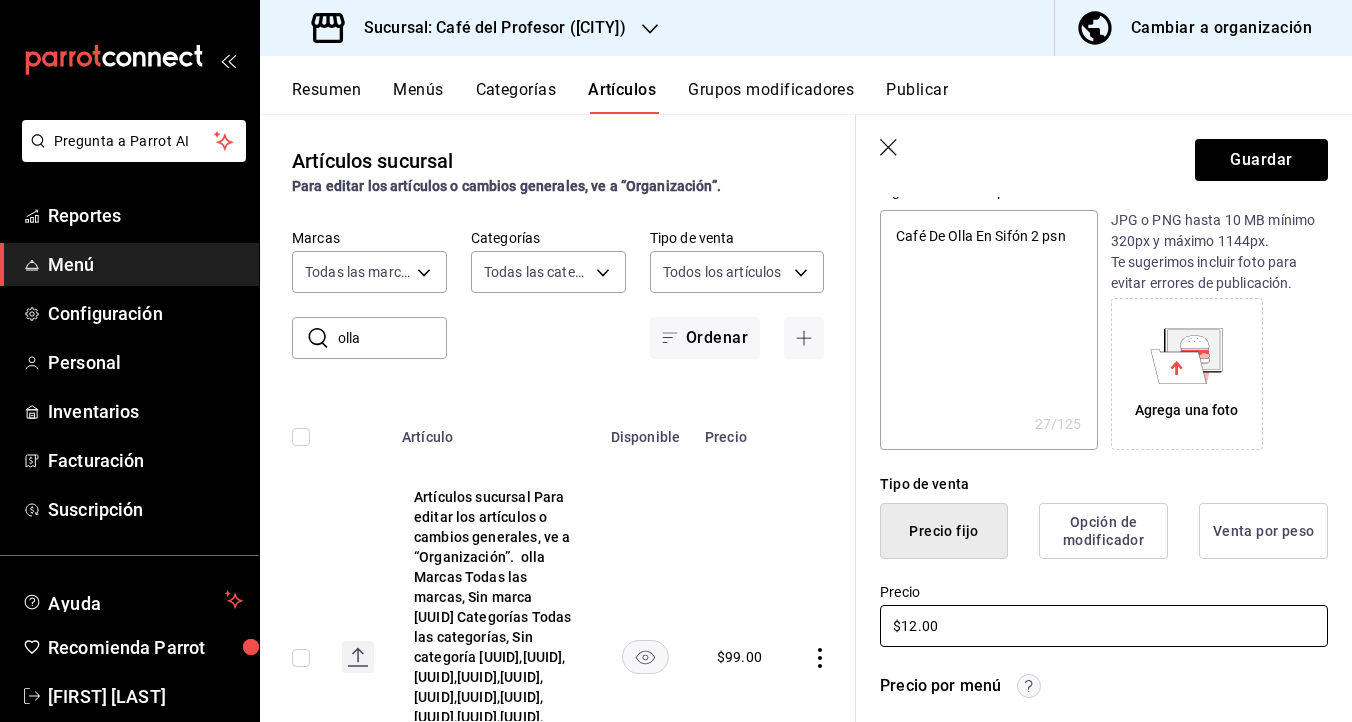 type on "x" 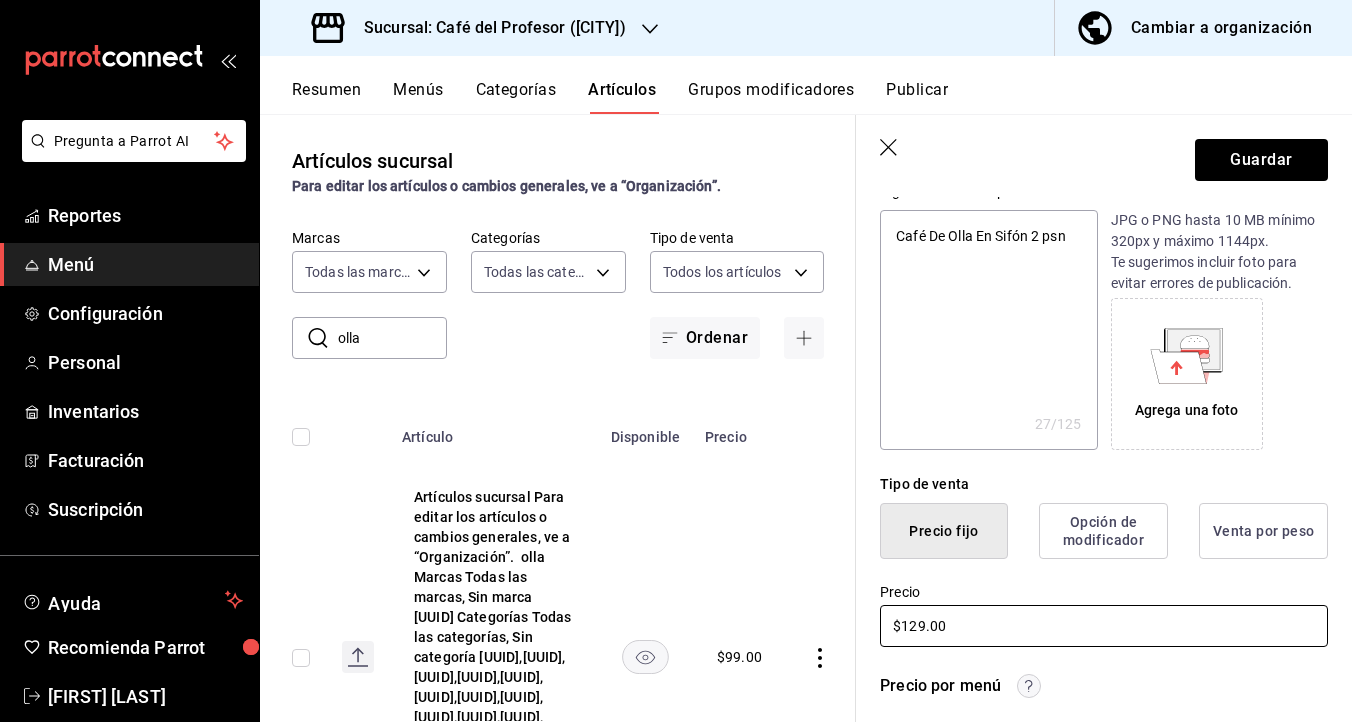 type on "$12.00" 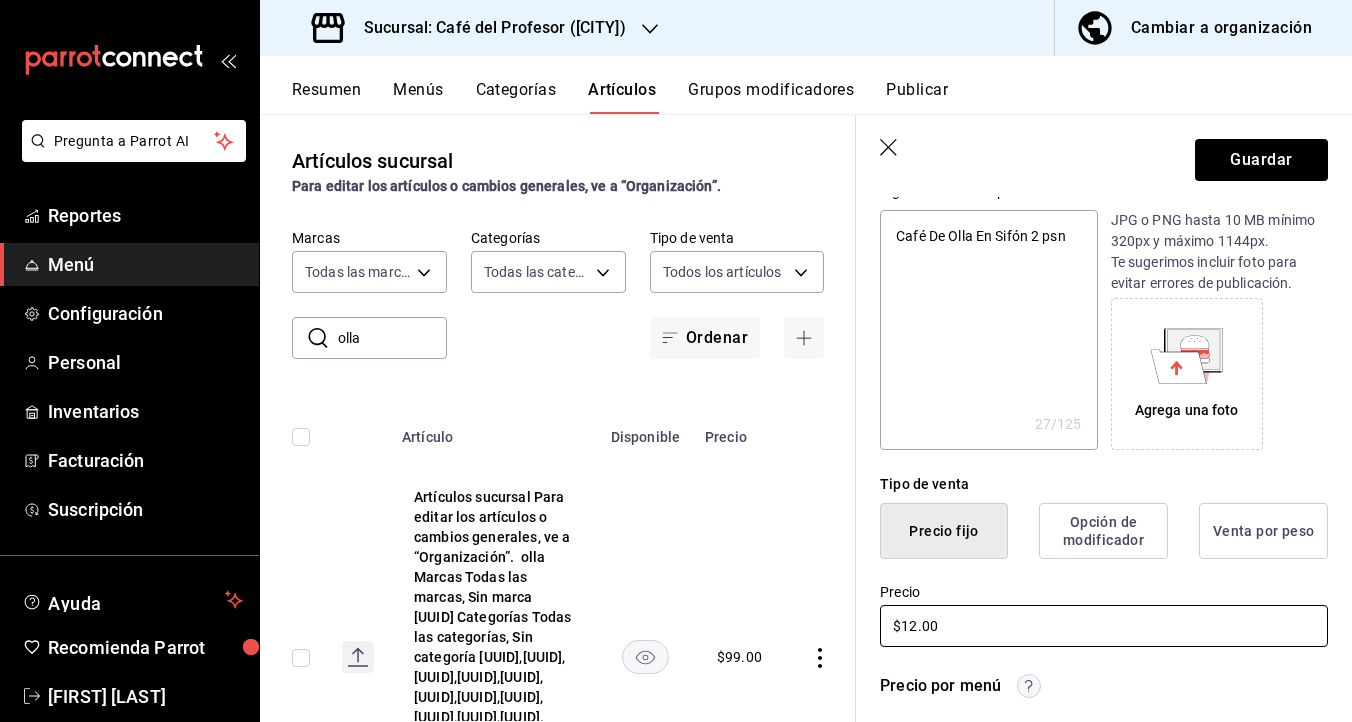 type on "x" 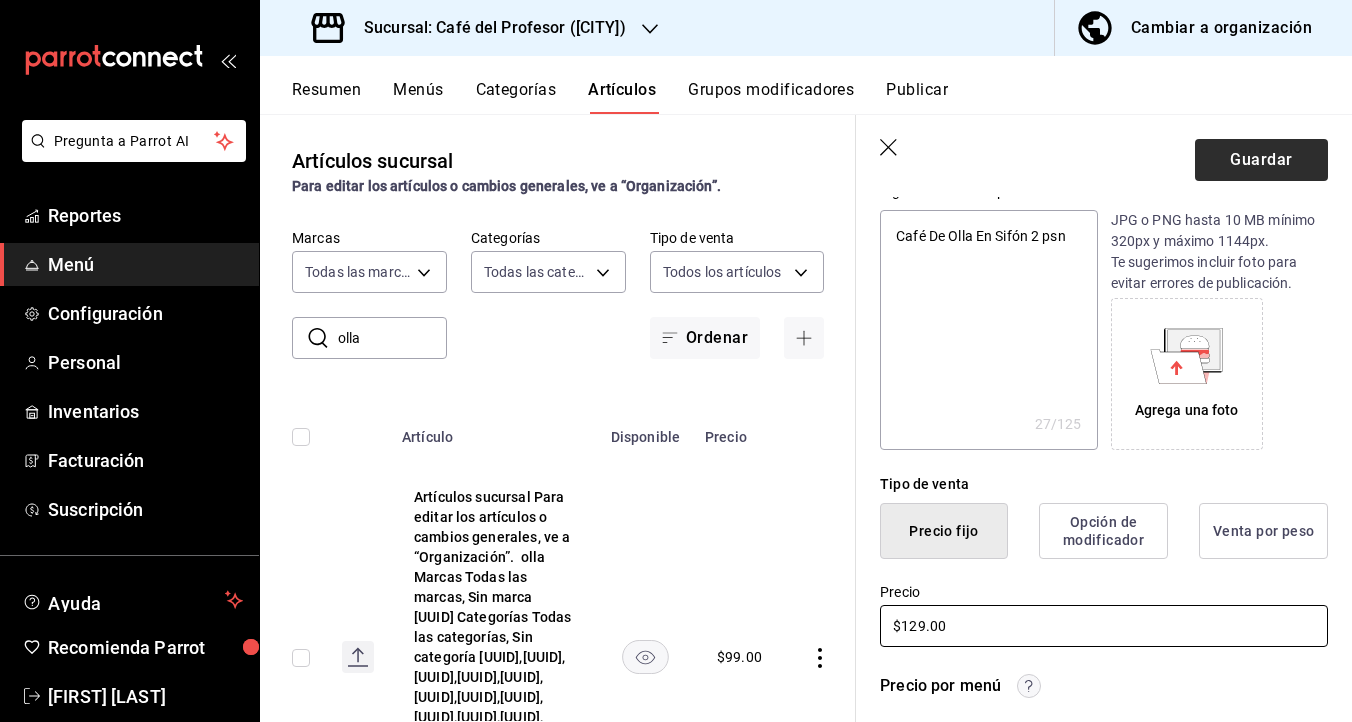 type on "$129.00" 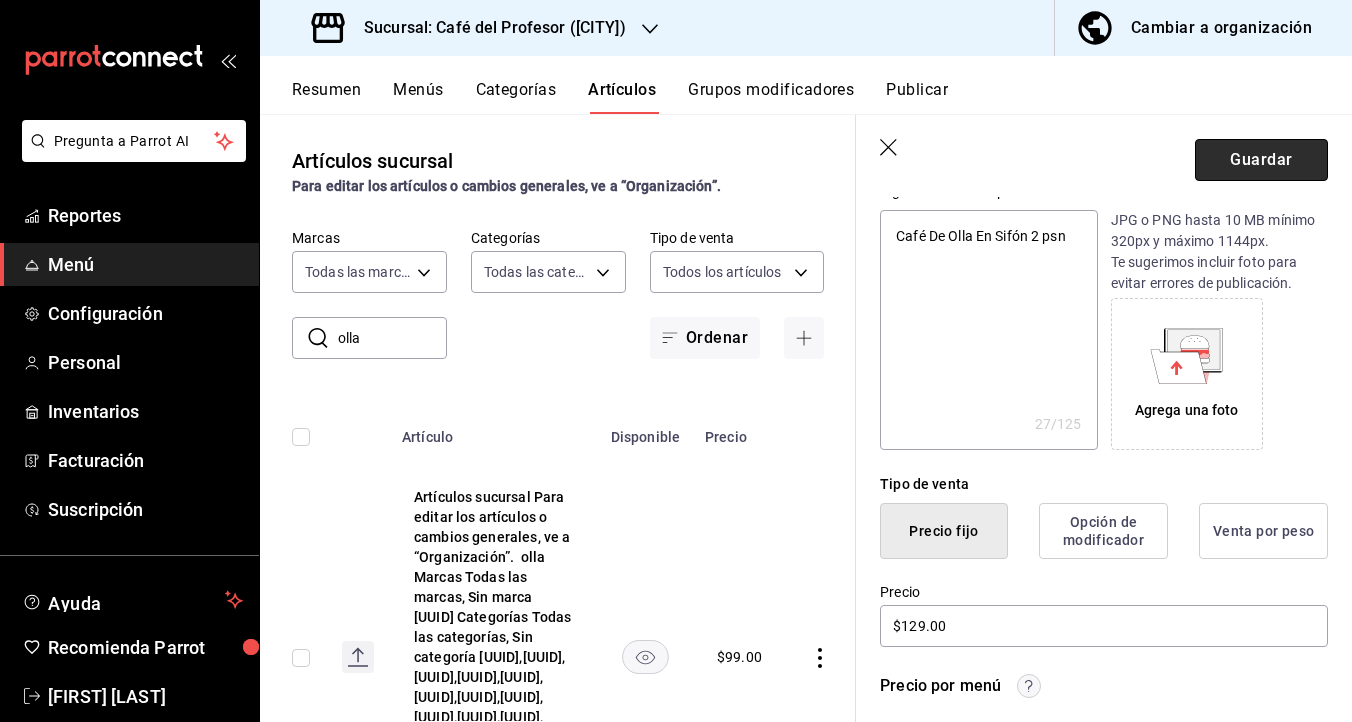click on "Guardar" at bounding box center [1261, 160] 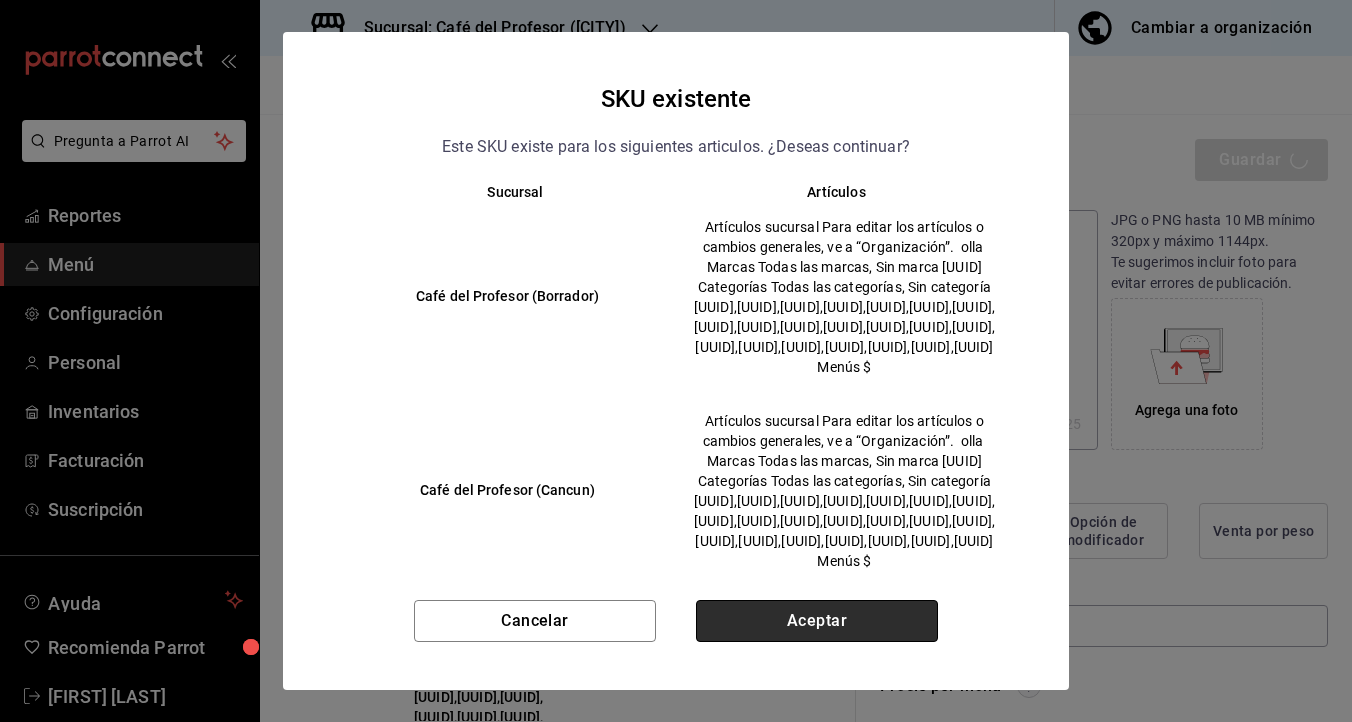 click on "Aceptar" at bounding box center [817, 621] 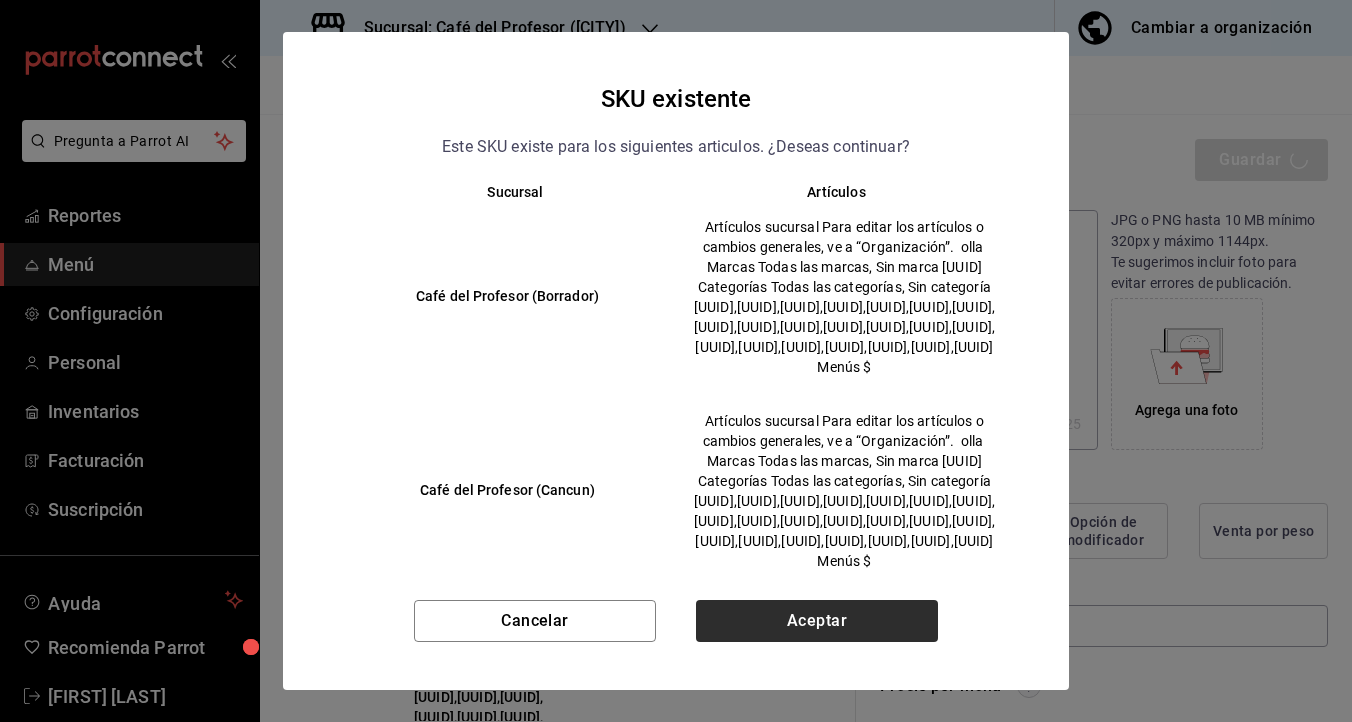 type on "x" 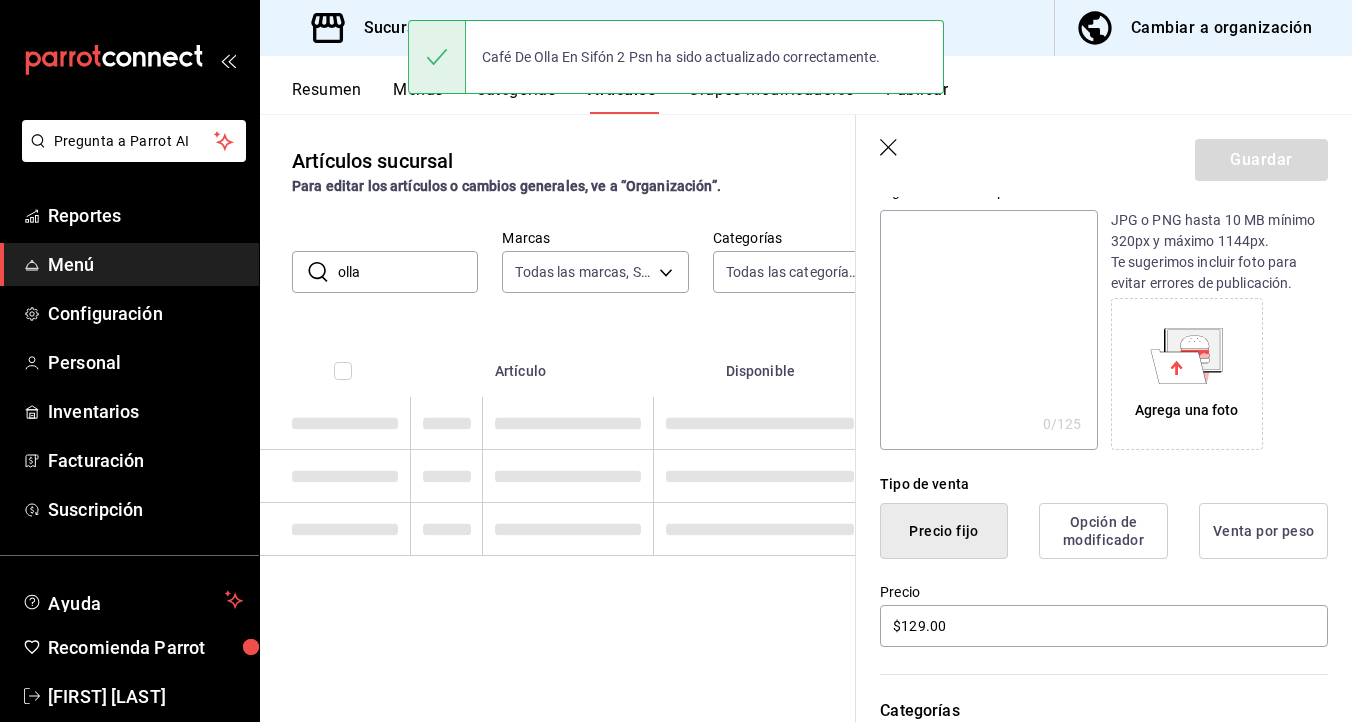 scroll, scrollTop: 0, scrollLeft: 0, axis: both 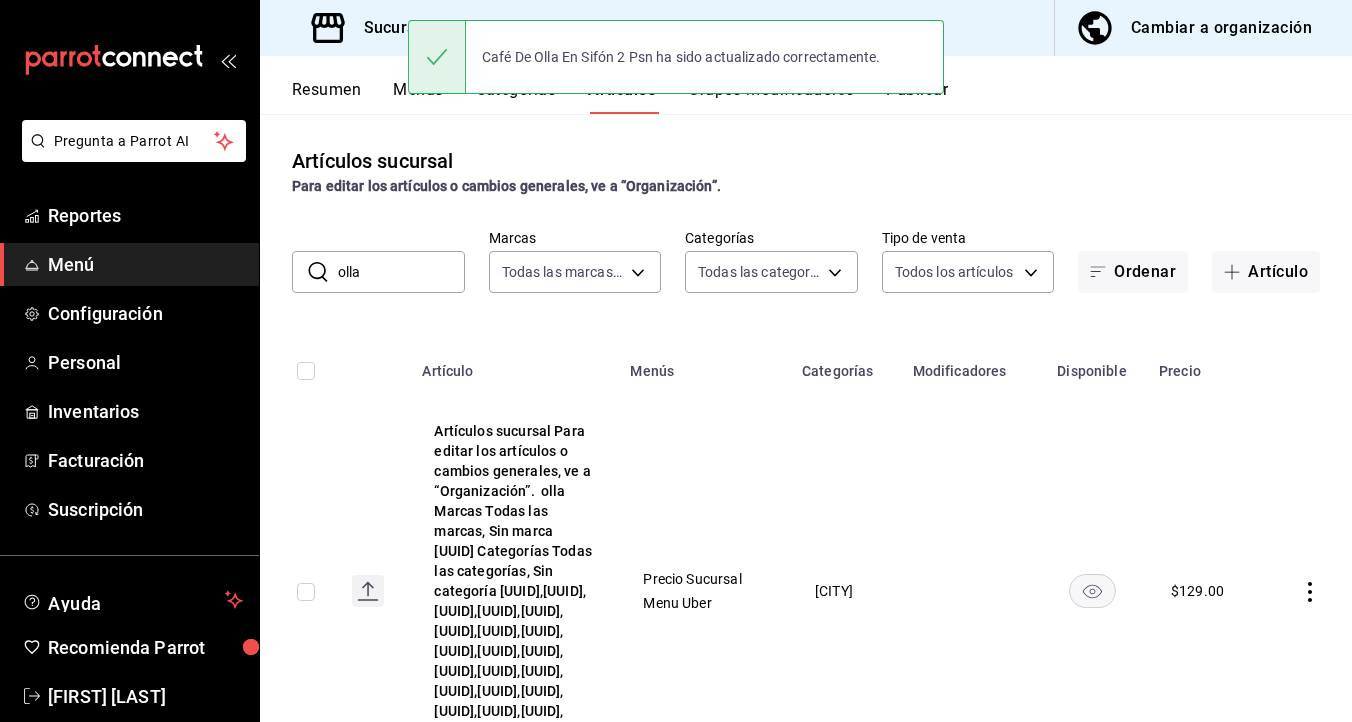 click on "Café De Olla En Sifón 1 Psn" at bounding box center [514, 830] 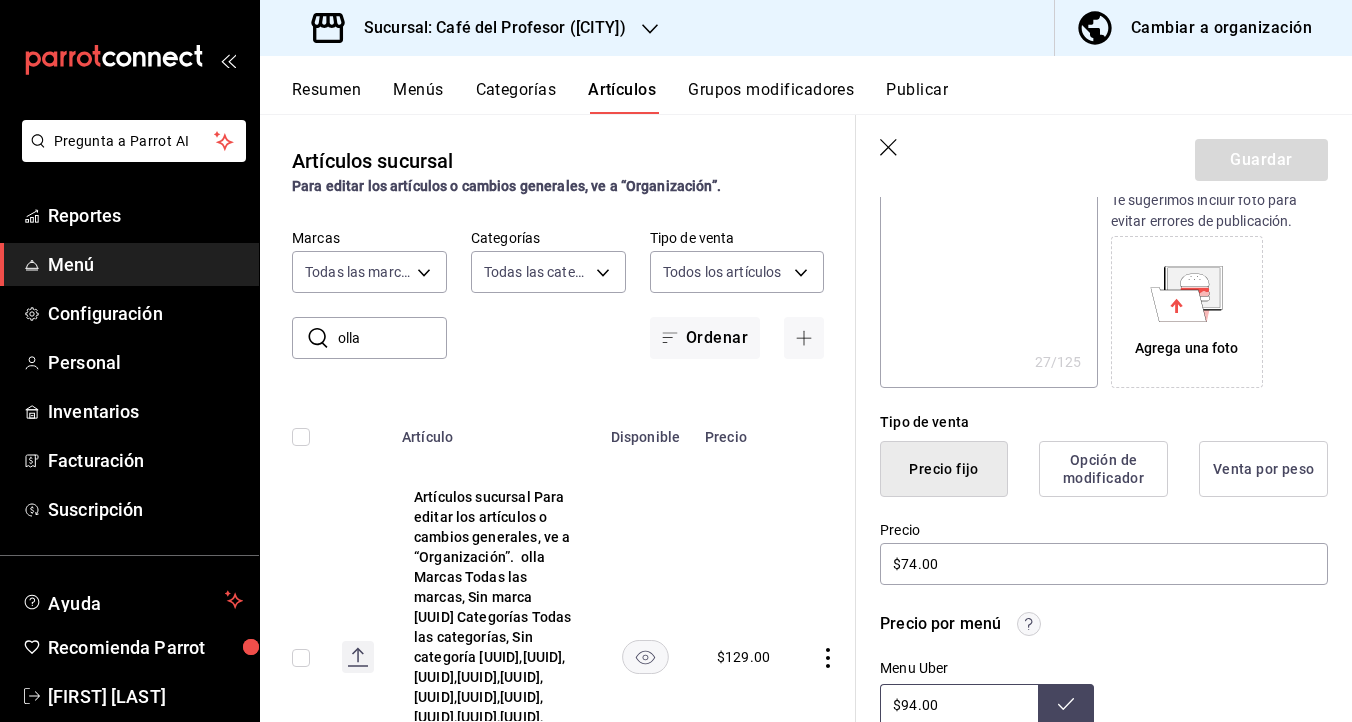 scroll, scrollTop: 292, scrollLeft: 0, axis: vertical 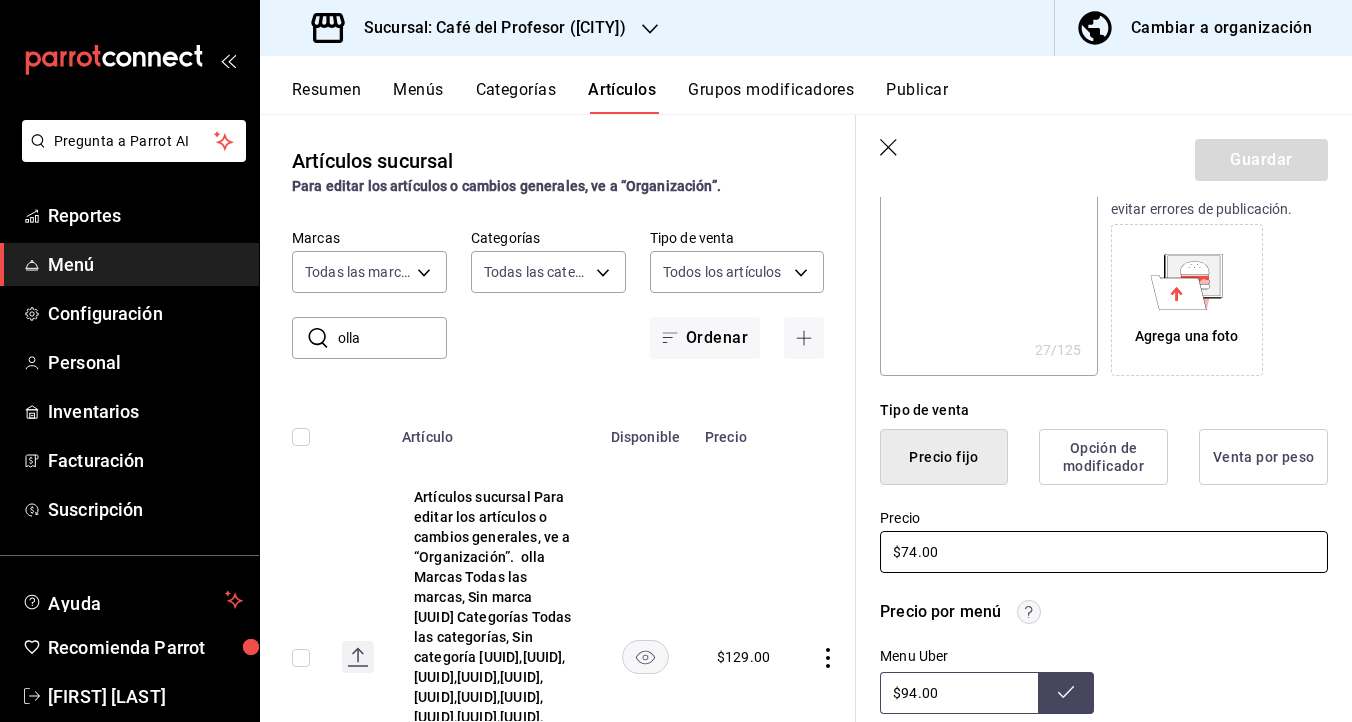 click on "$74.00" at bounding box center [1104, 552] 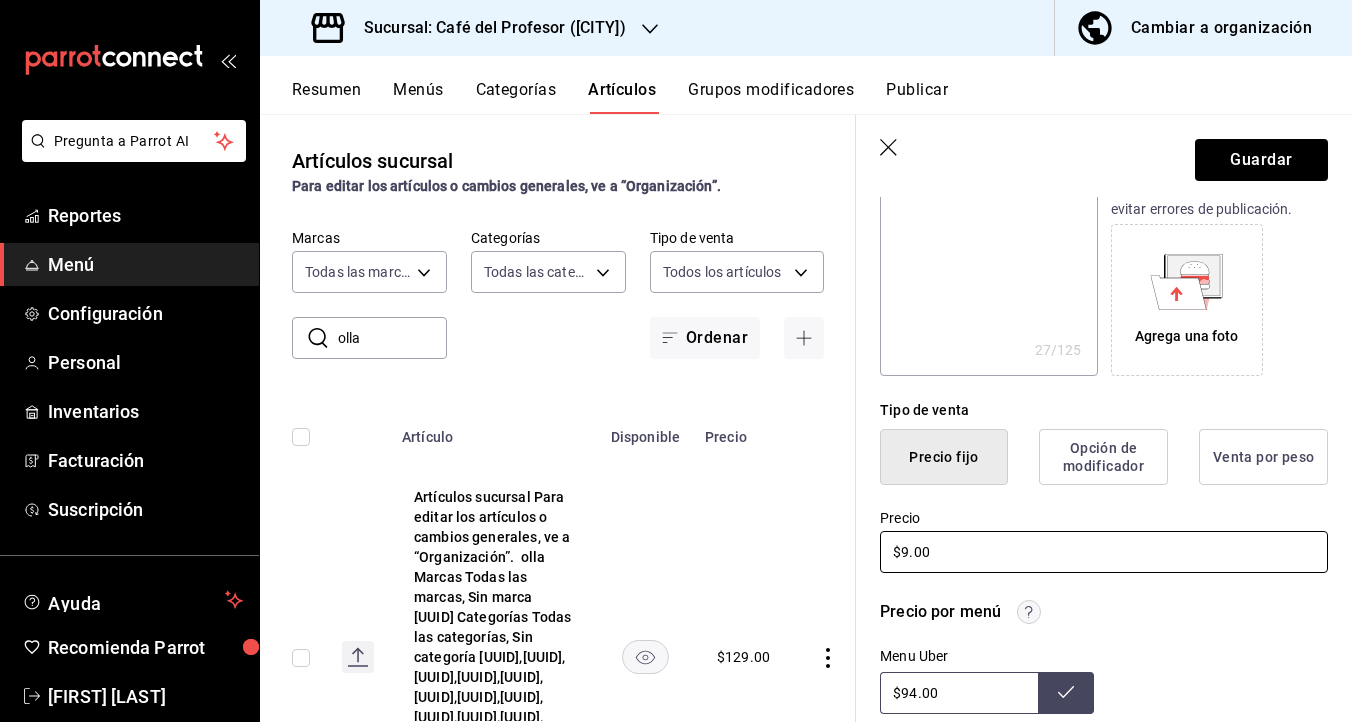 type on "x" 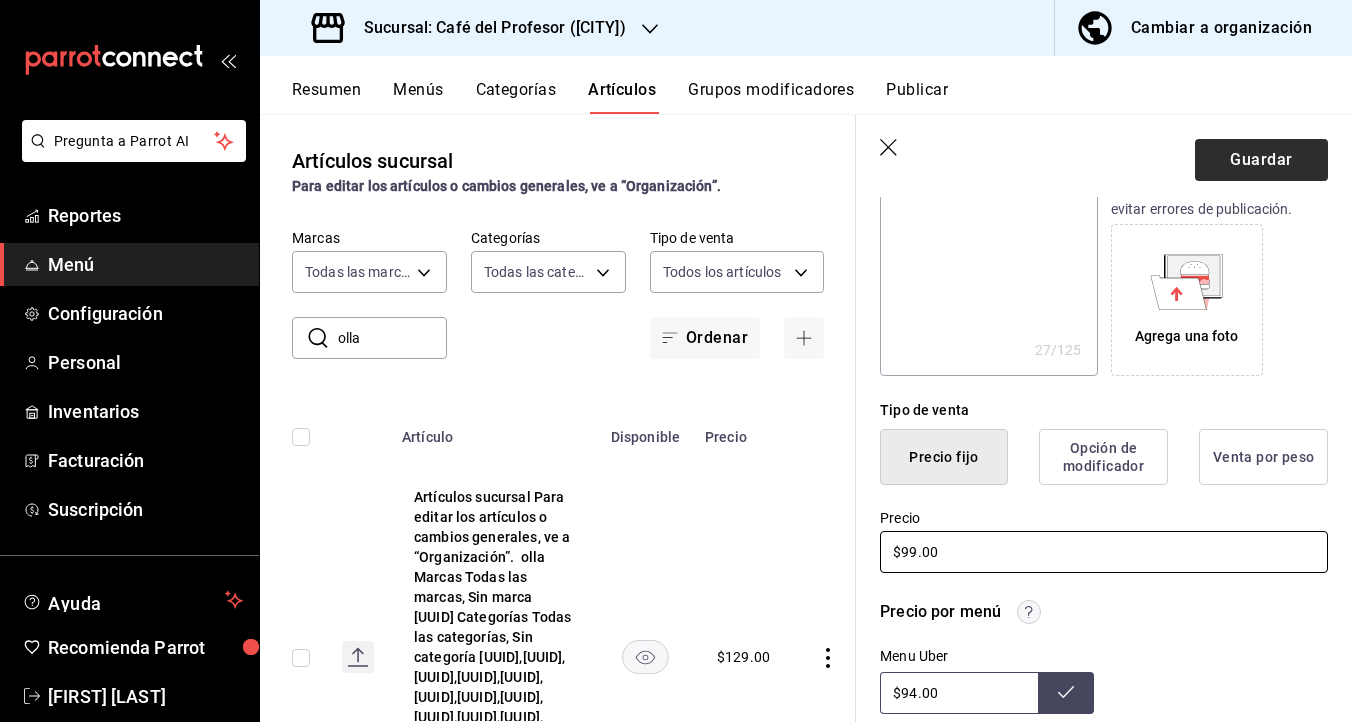 type on "$99.00" 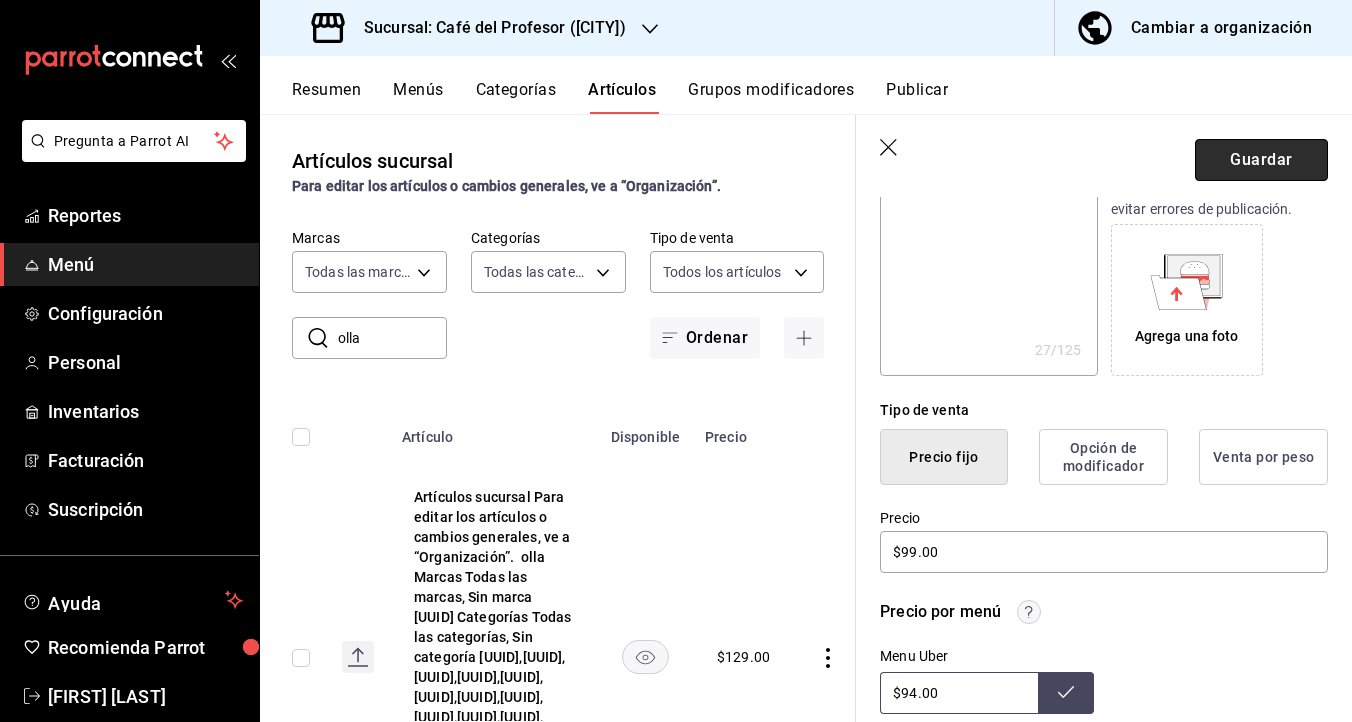 click on "Guardar" at bounding box center (1261, 160) 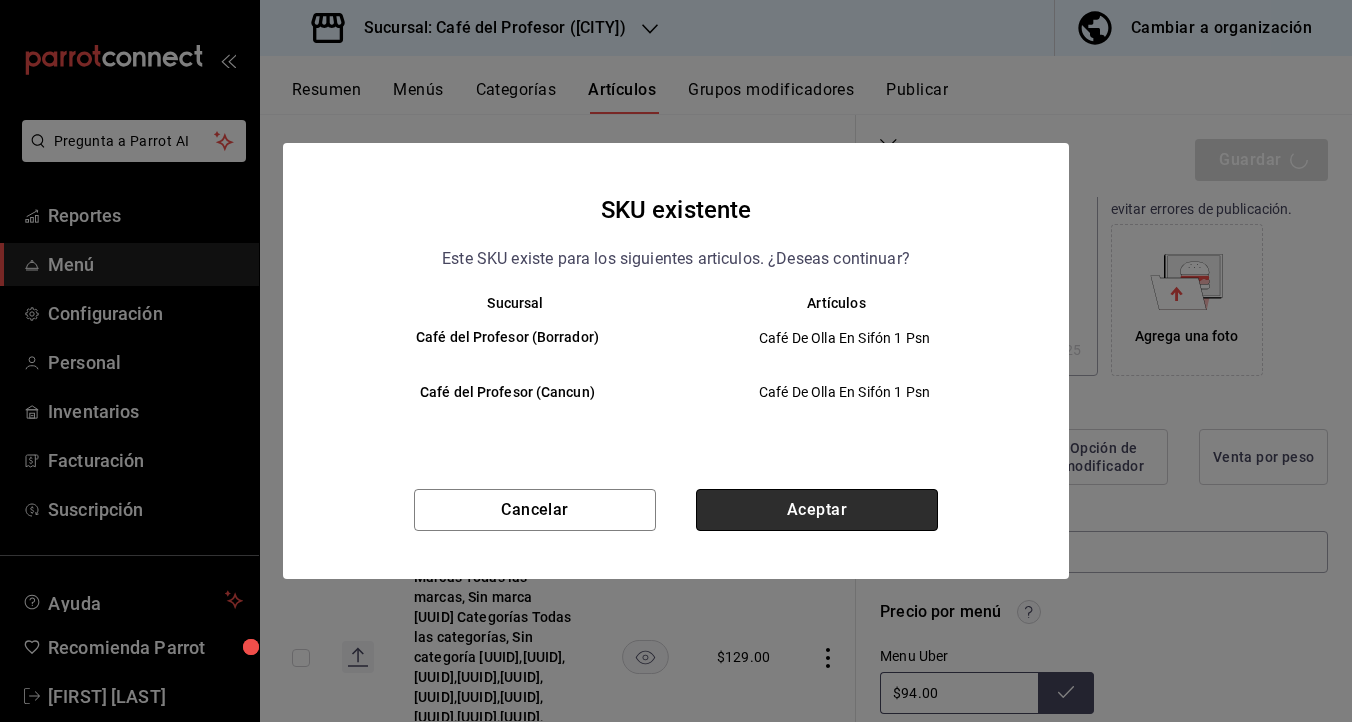 click on "Aceptar" at bounding box center (817, 510) 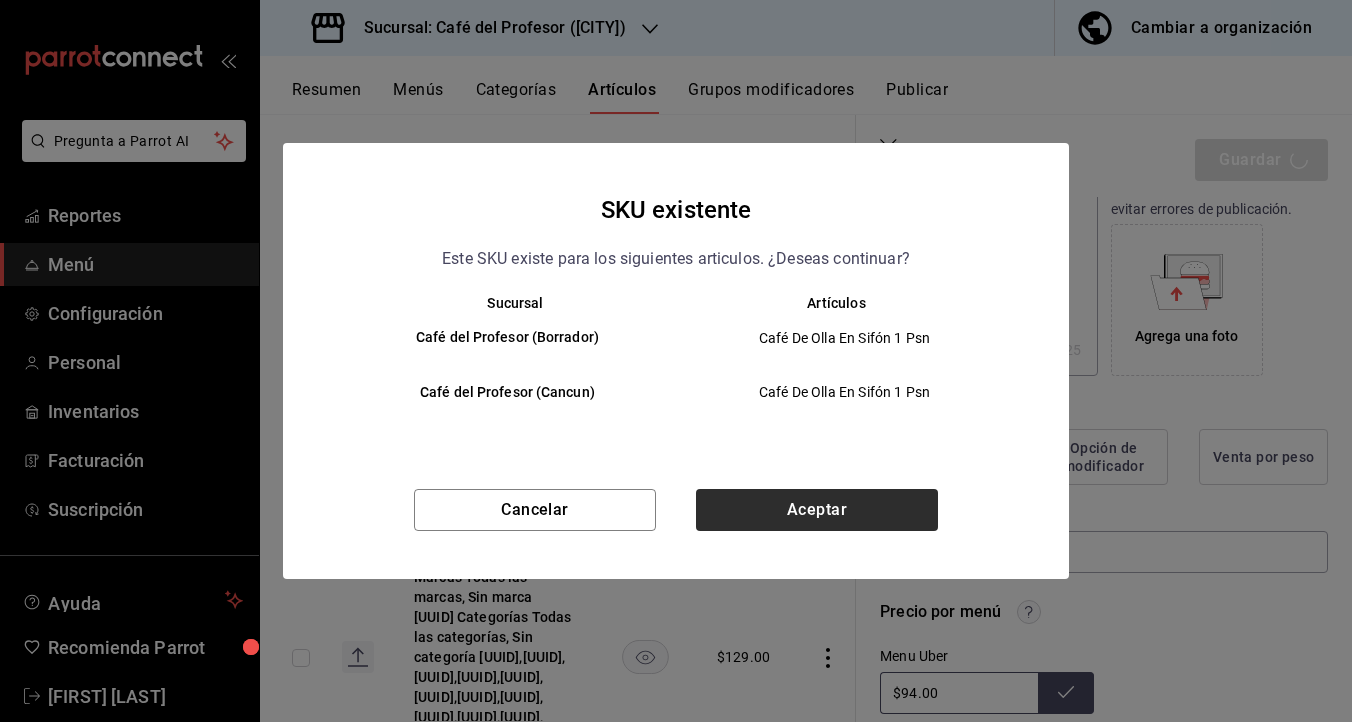 type on "x" 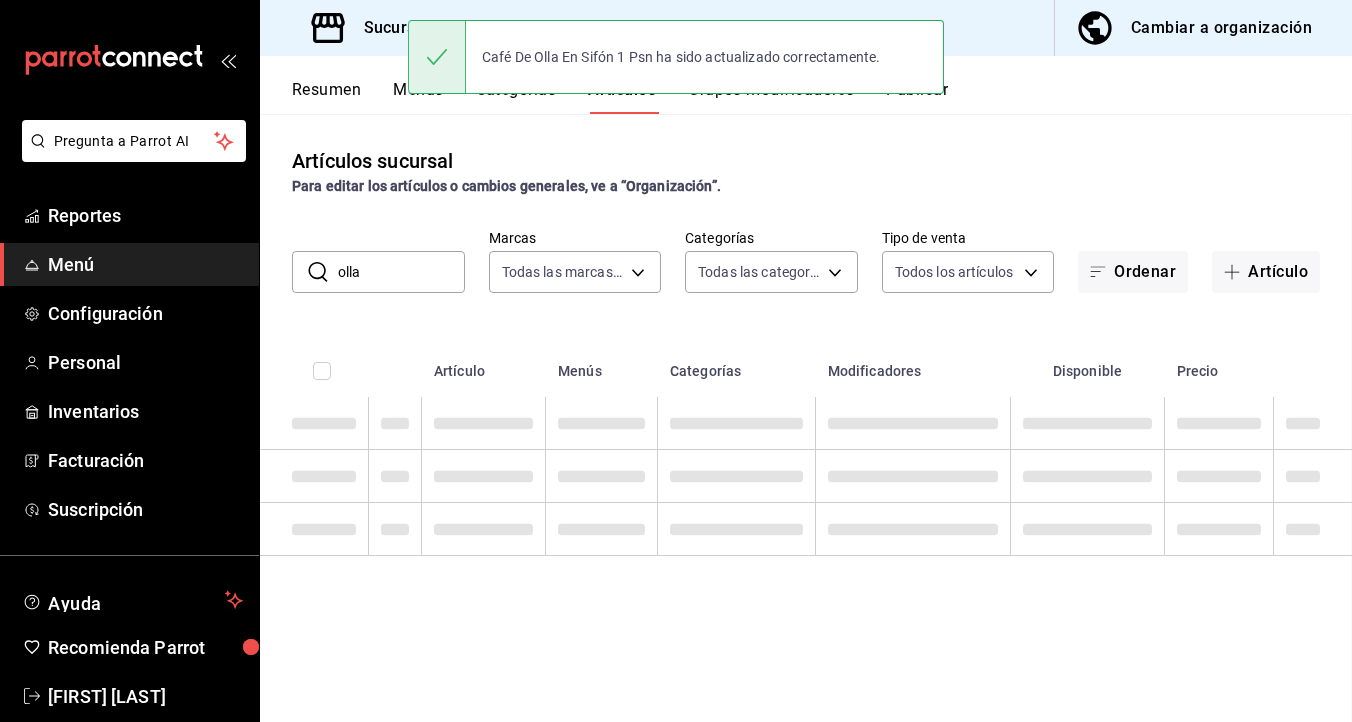 scroll, scrollTop: 0, scrollLeft: 0, axis: both 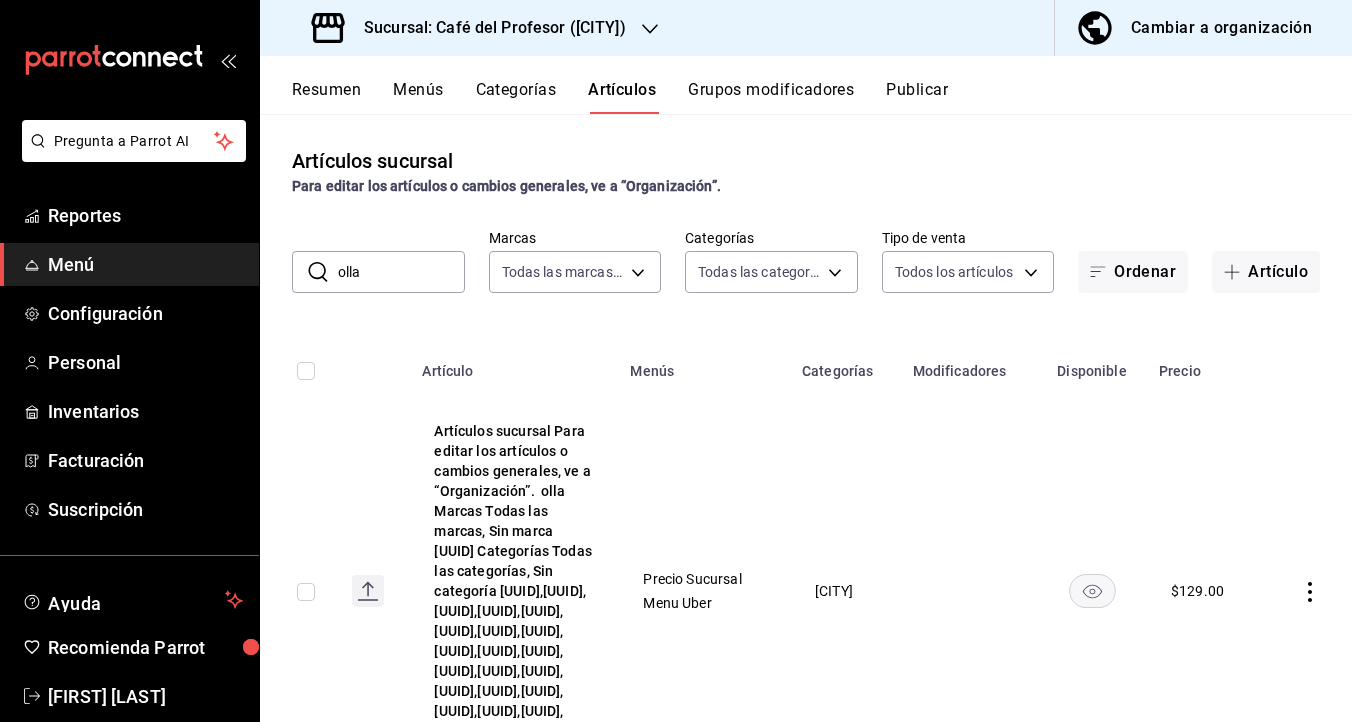 click on "Artículos sucursal Para editar los artículos o cambios generales, ve a “Organización”. ​ olla ​ Marcas Todas las marcas, Sin marca [UUID] Categorías Todas las categorías, Sin categoría [UUID],[UUID],[UUID],[UUID],[UUID],[UUID],[UUID],[UUID],[UUID],[UUID],[UUID],[UUID],[UUID],[UUID],[UUID],[UUID],[UUID],[UUID],[UUID],[UUID],[UUID],[UUID] Menús $" at bounding box center [806, 417] 